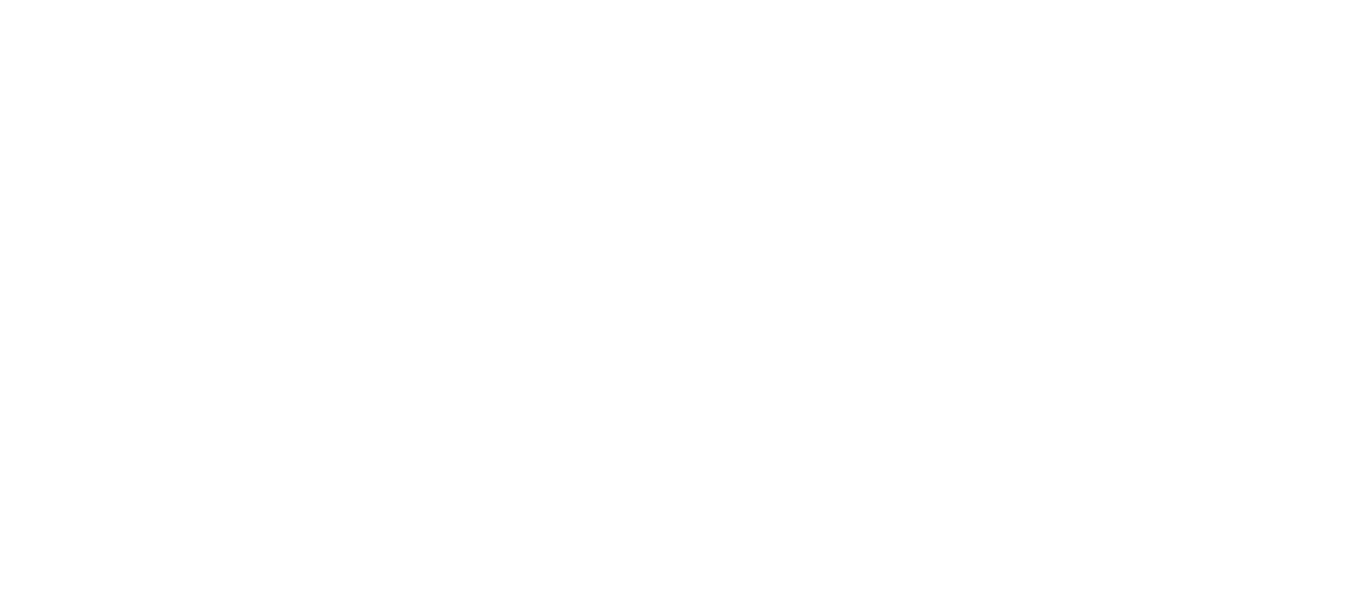 scroll, scrollTop: 0, scrollLeft: 0, axis: both 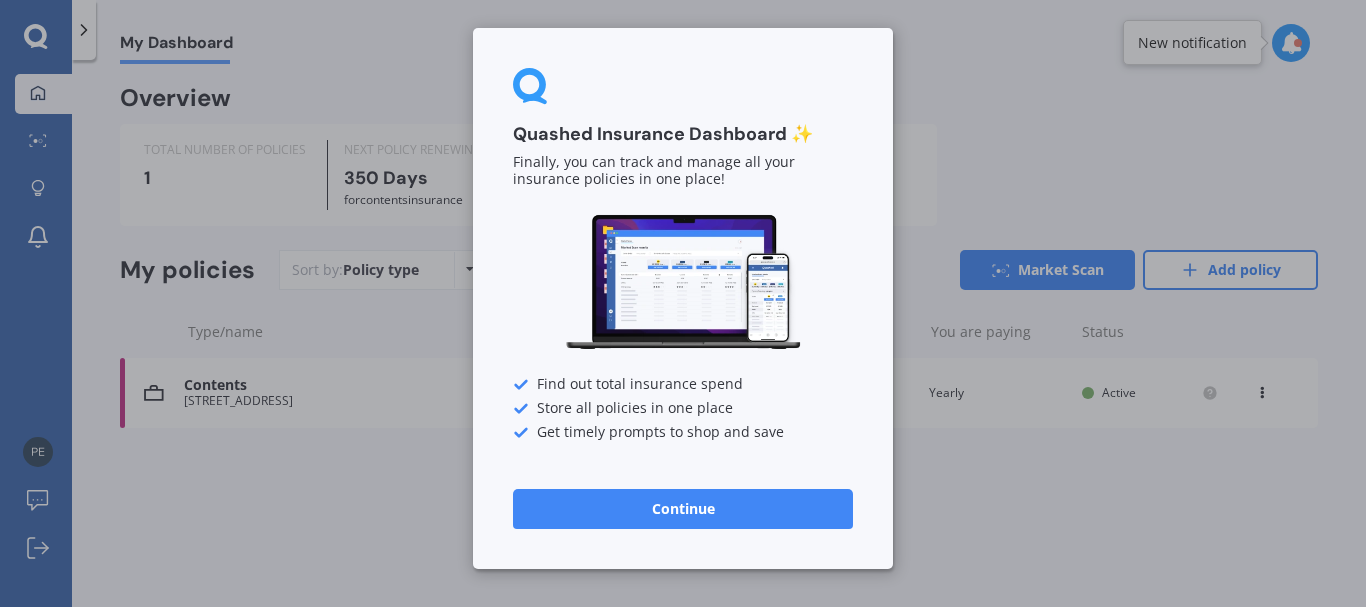 click on "Continue" at bounding box center (683, 509) 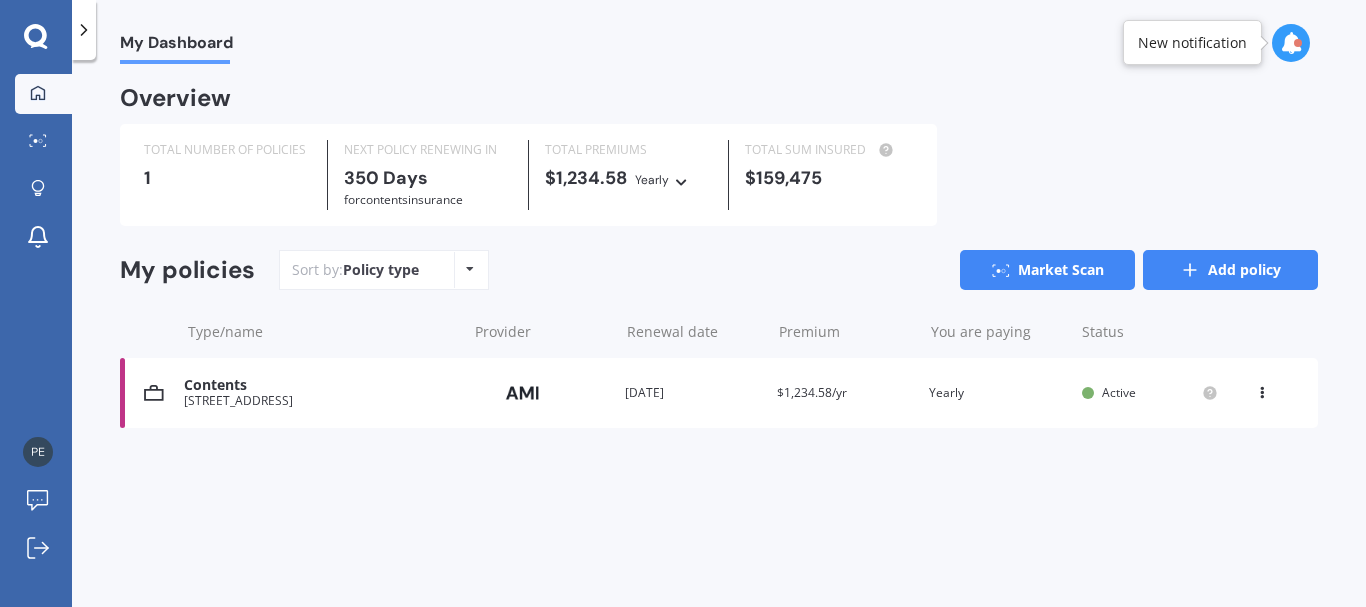 click on "Add policy" at bounding box center [1230, 270] 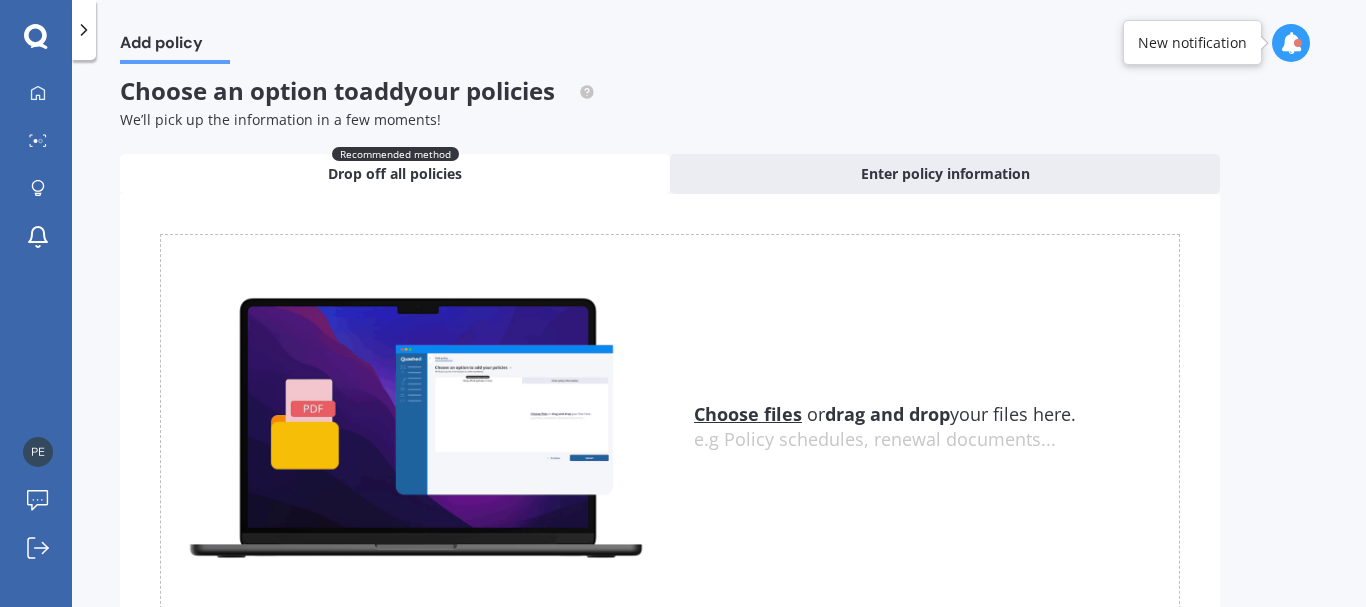 scroll, scrollTop: 0, scrollLeft: 0, axis: both 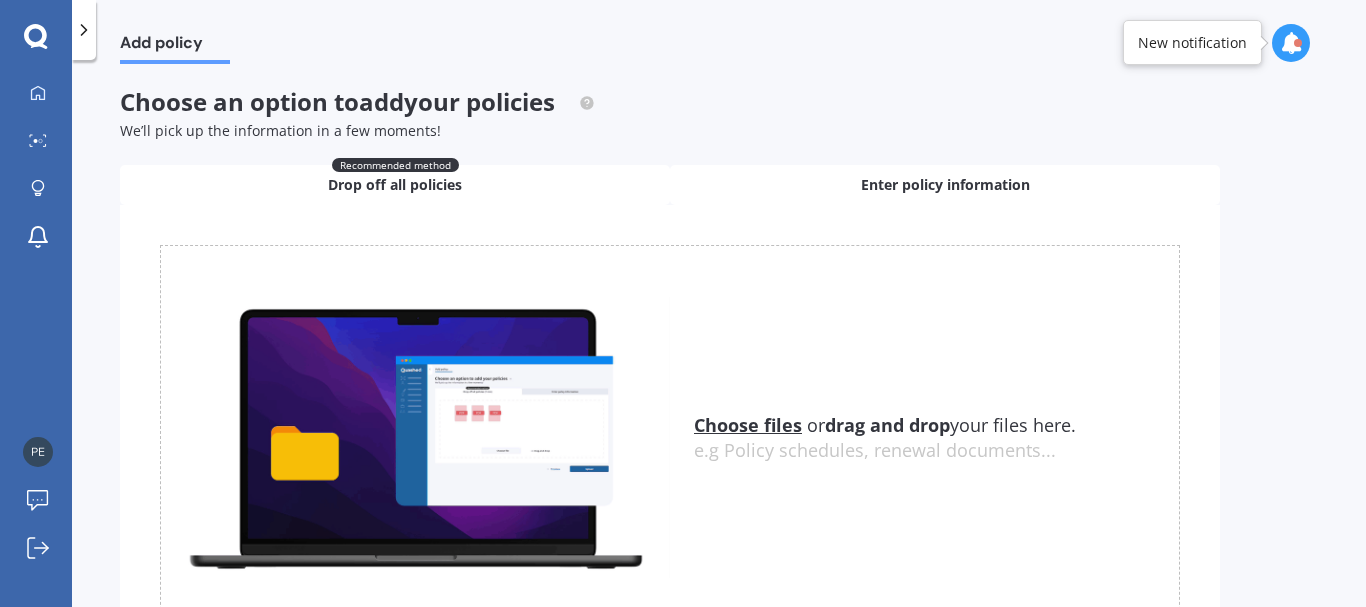 click on "Enter policy information" at bounding box center (945, 185) 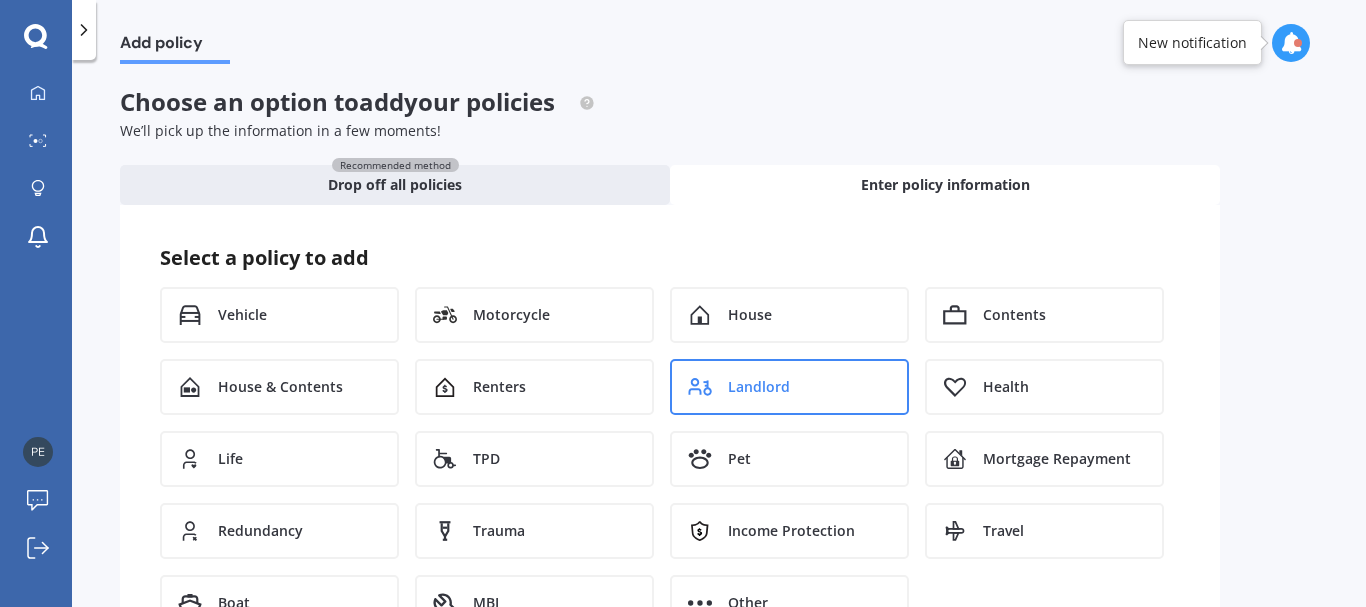 click on "Landlord" at bounding box center (759, 387) 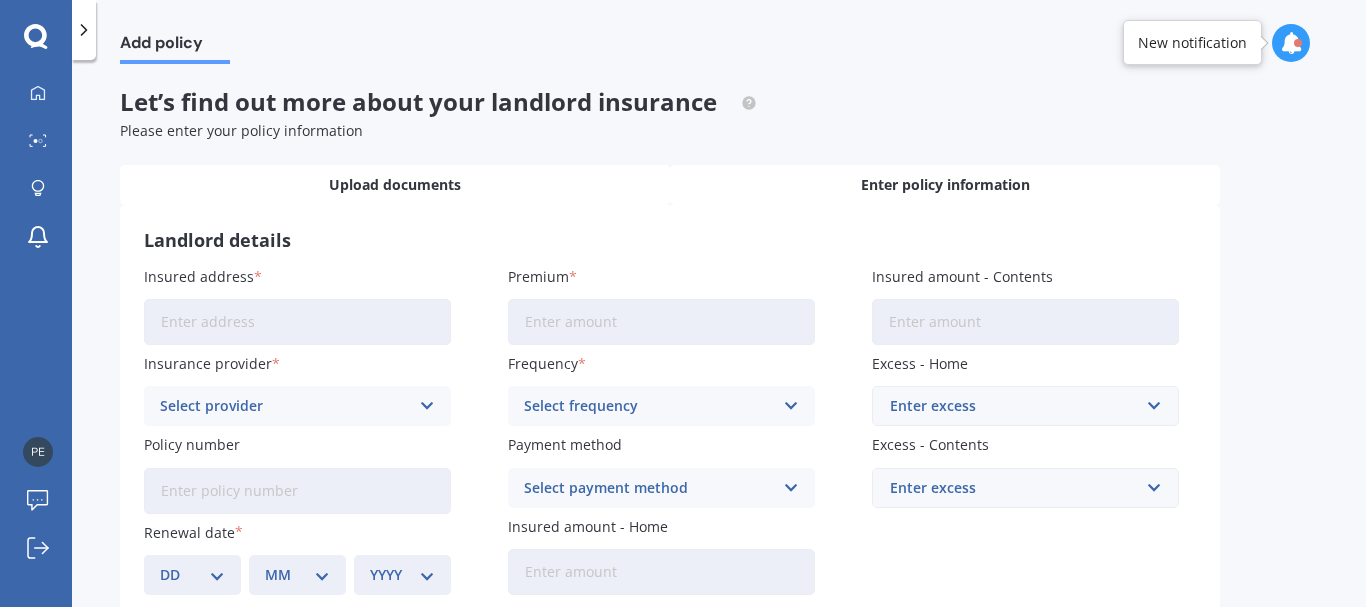 click on "Upload documents" at bounding box center (395, 185) 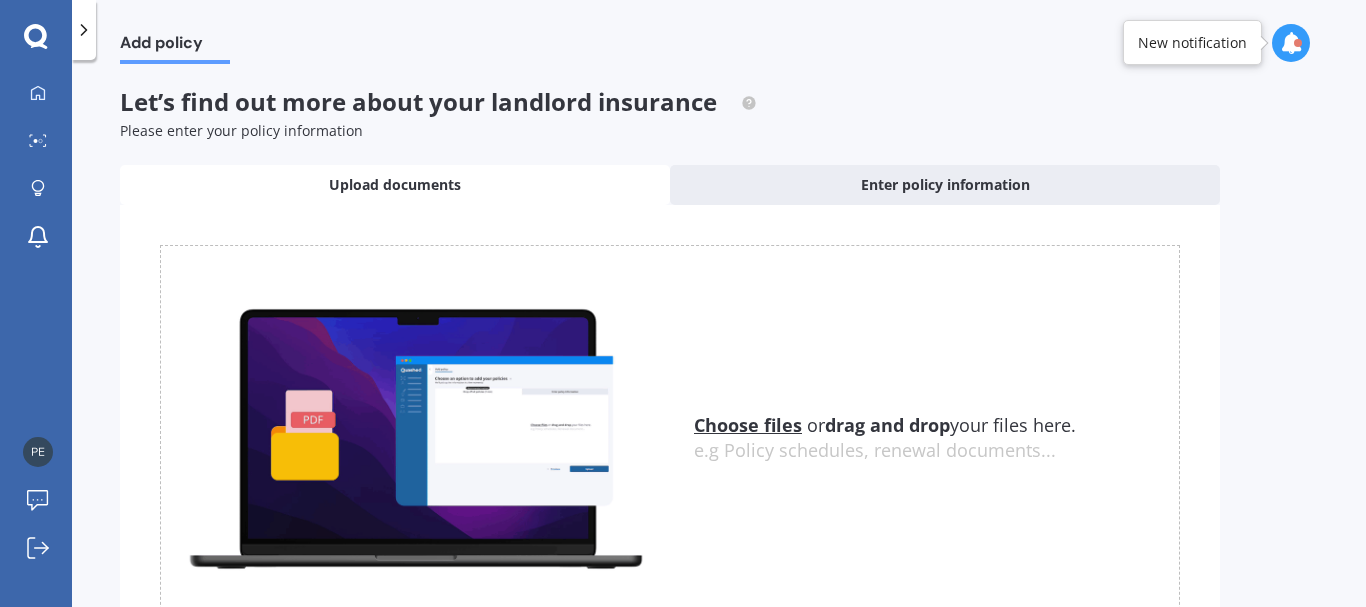 click on "Choose files" at bounding box center [748, 425] 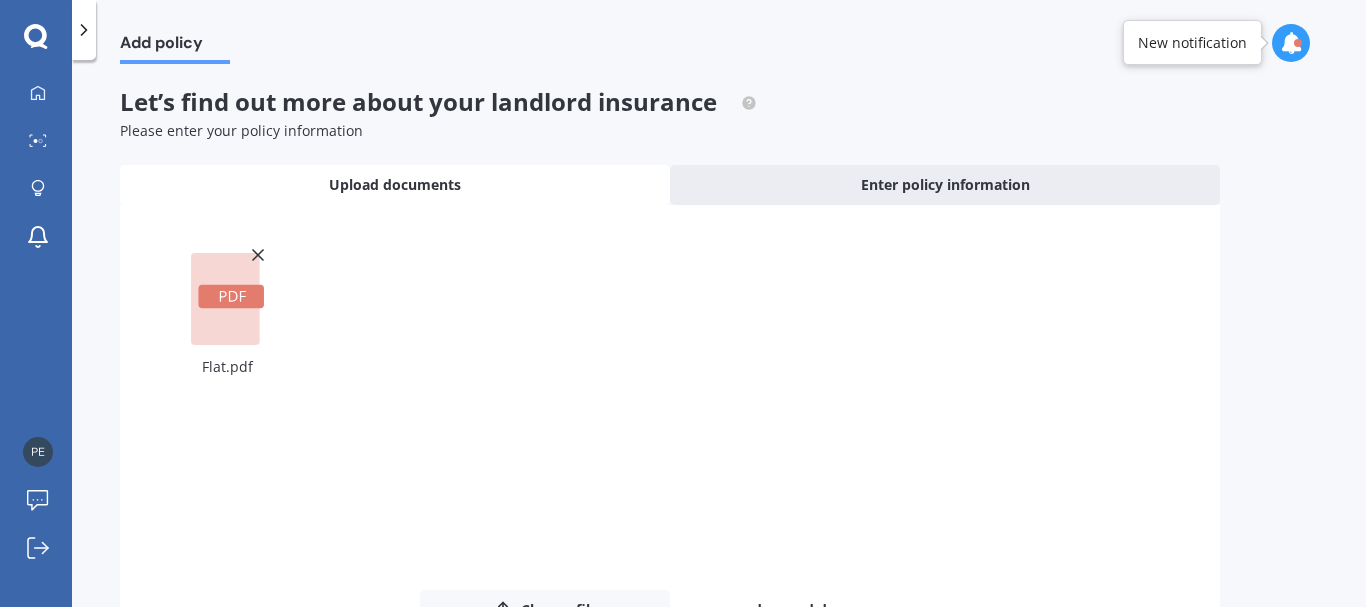 click on "Upload documents" at bounding box center [395, 185] 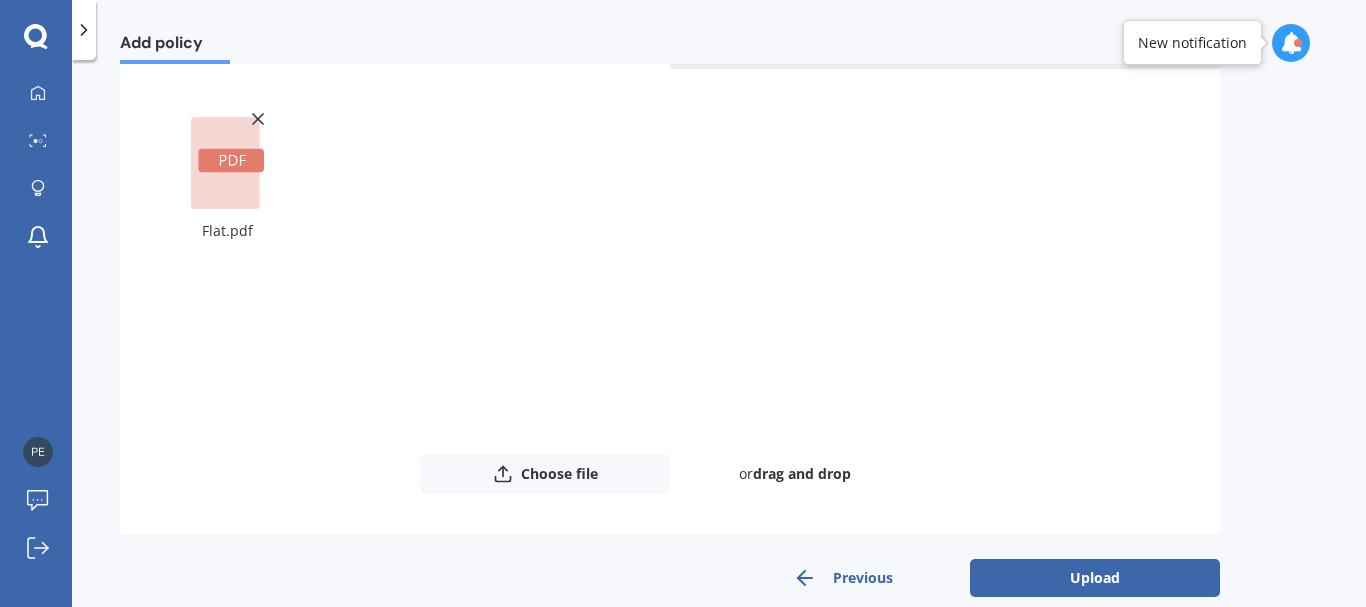 scroll, scrollTop: 147, scrollLeft: 0, axis: vertical 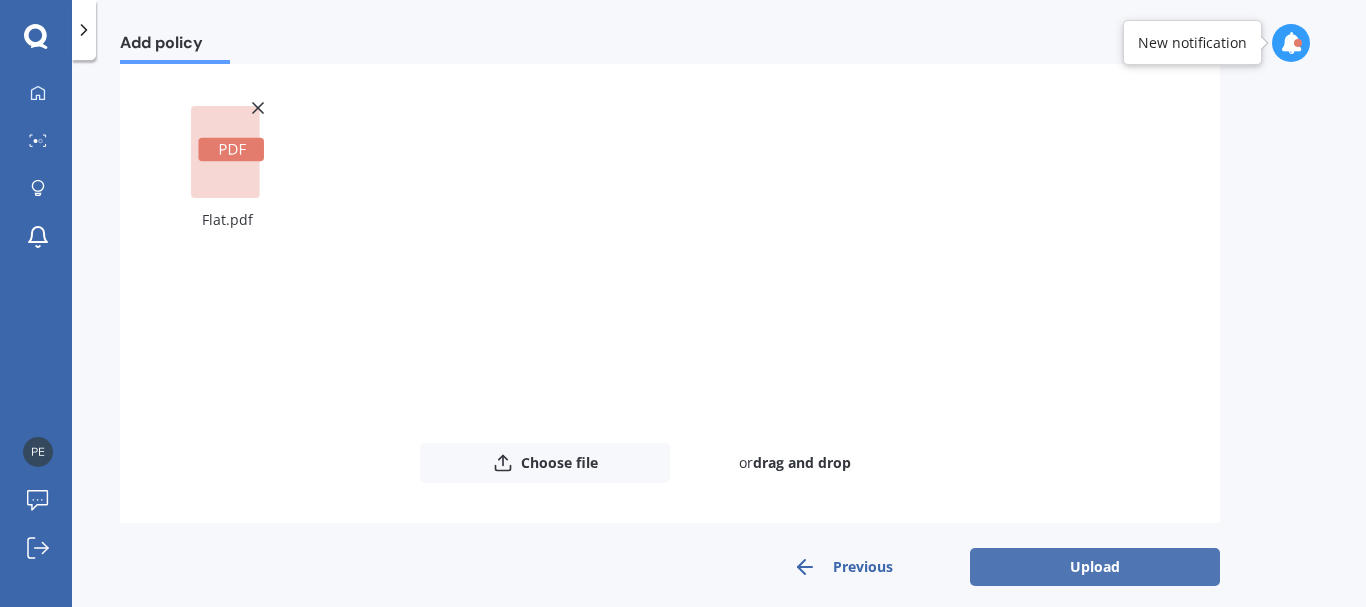 click on "Upload" at bounding box center [1095, 567] 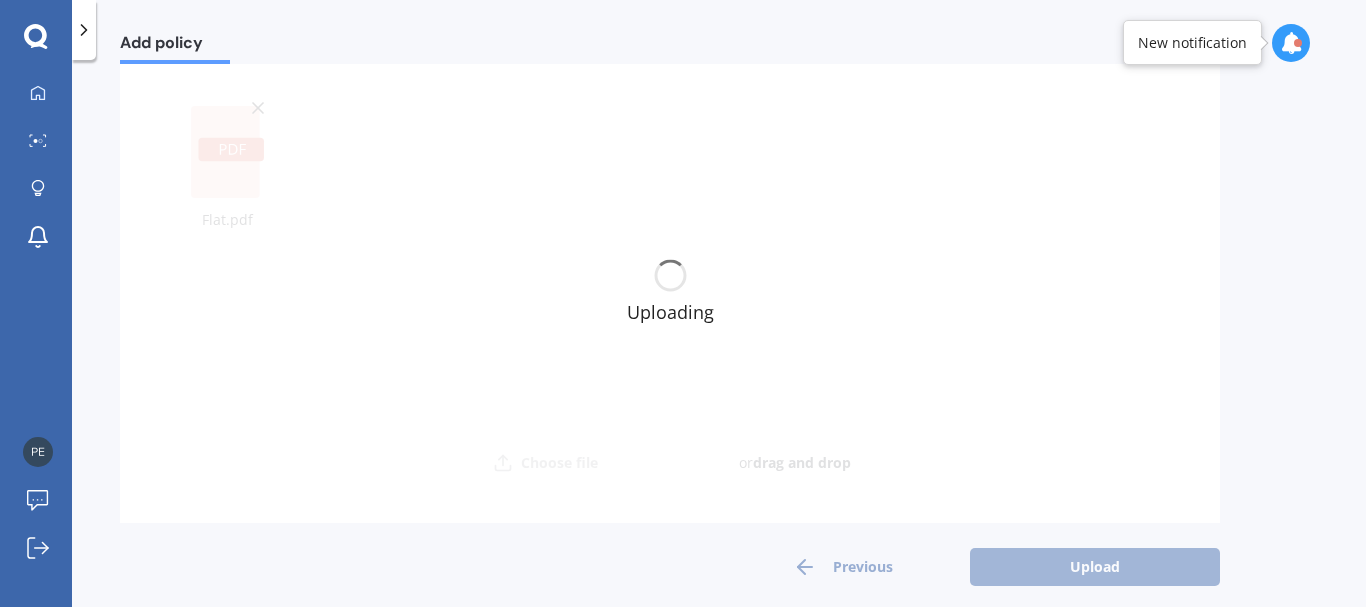 scroll, scrollTop: 0, scrollLeft: 0, axis: both 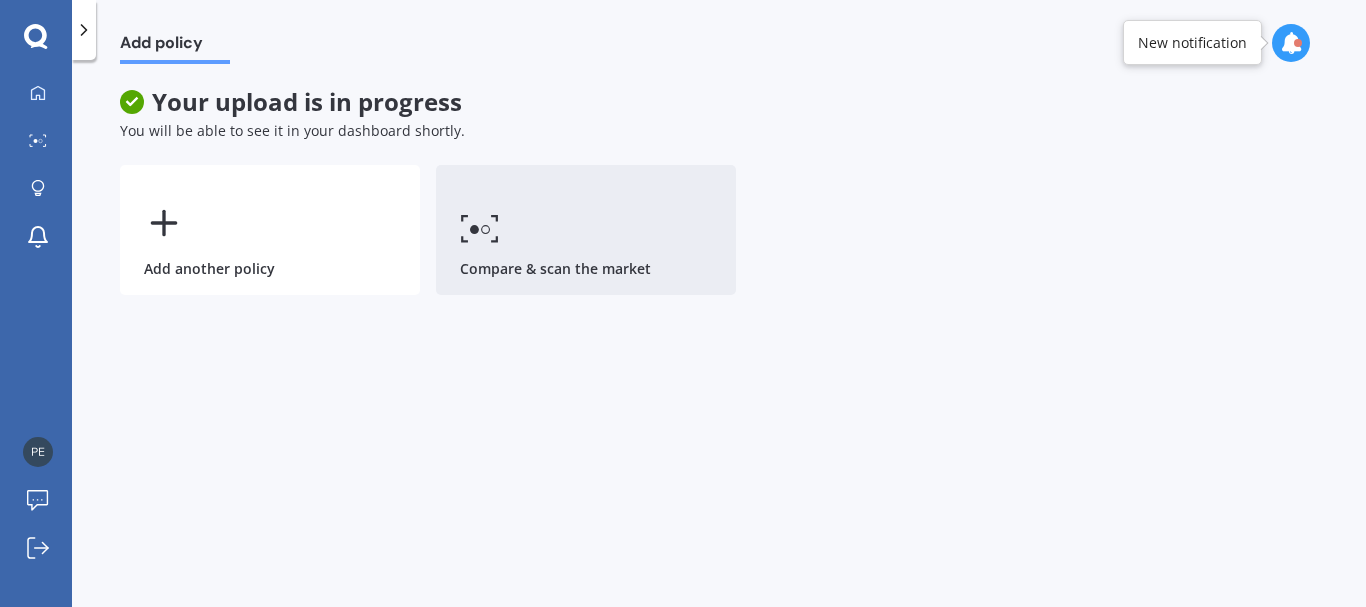 click 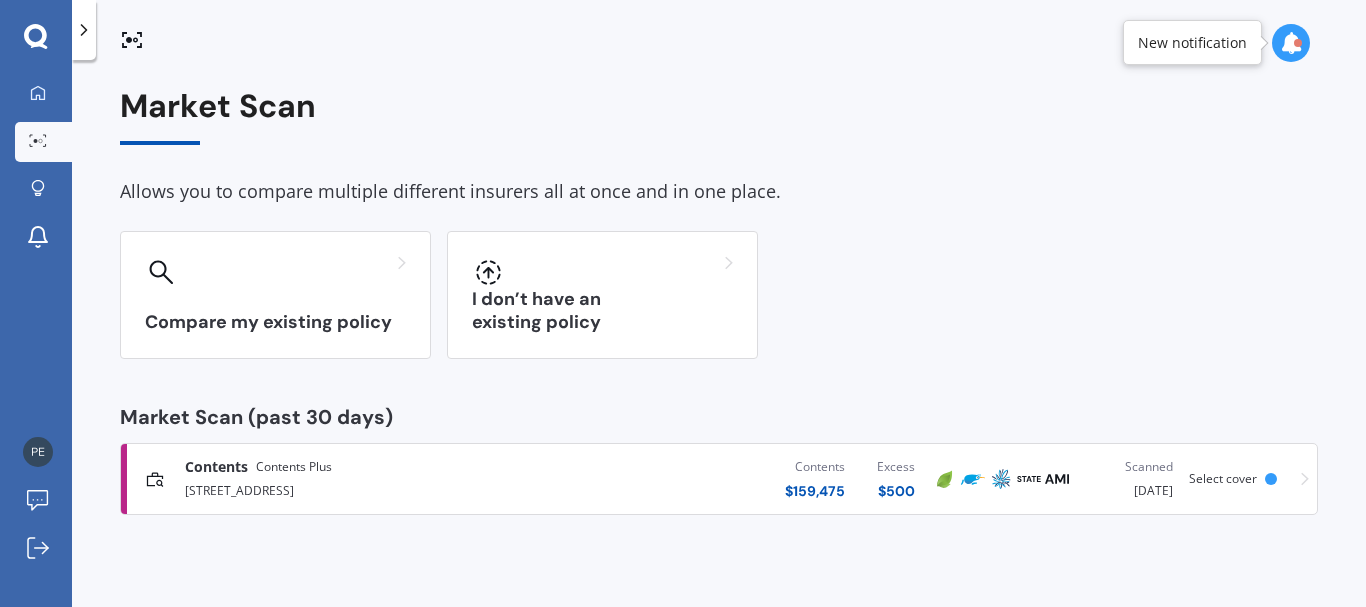 click at bounding box center [1291, 43] 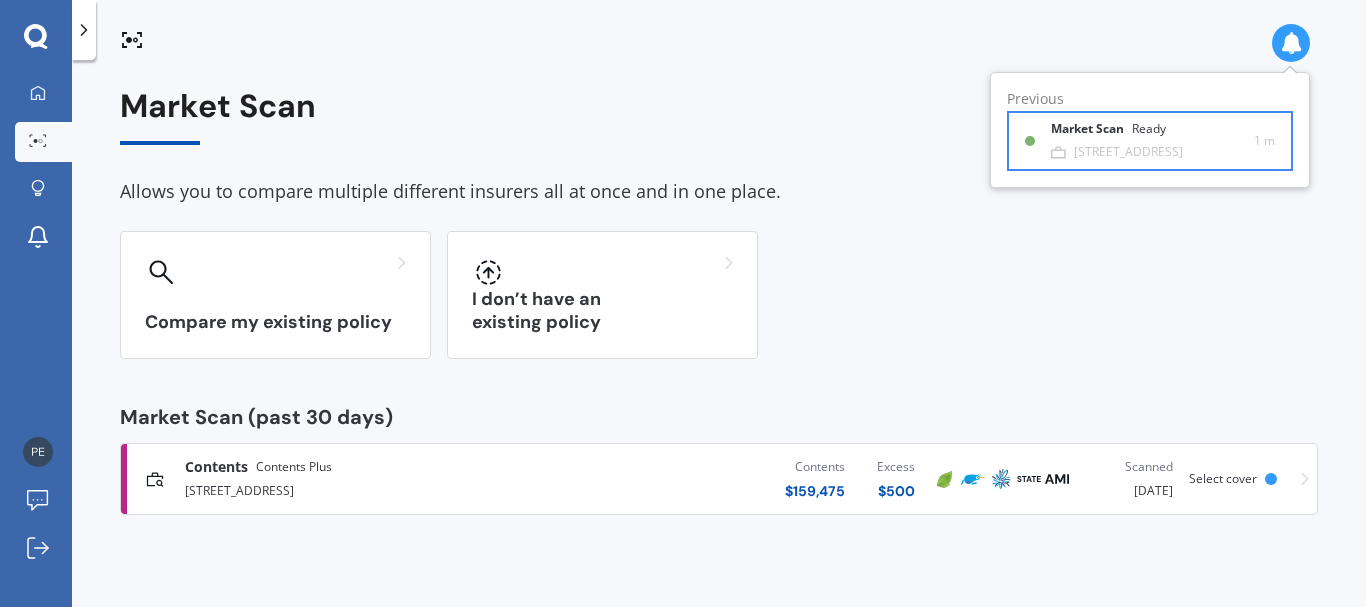 click on "Market Scan Ready" at bounding box center (1120, 133) 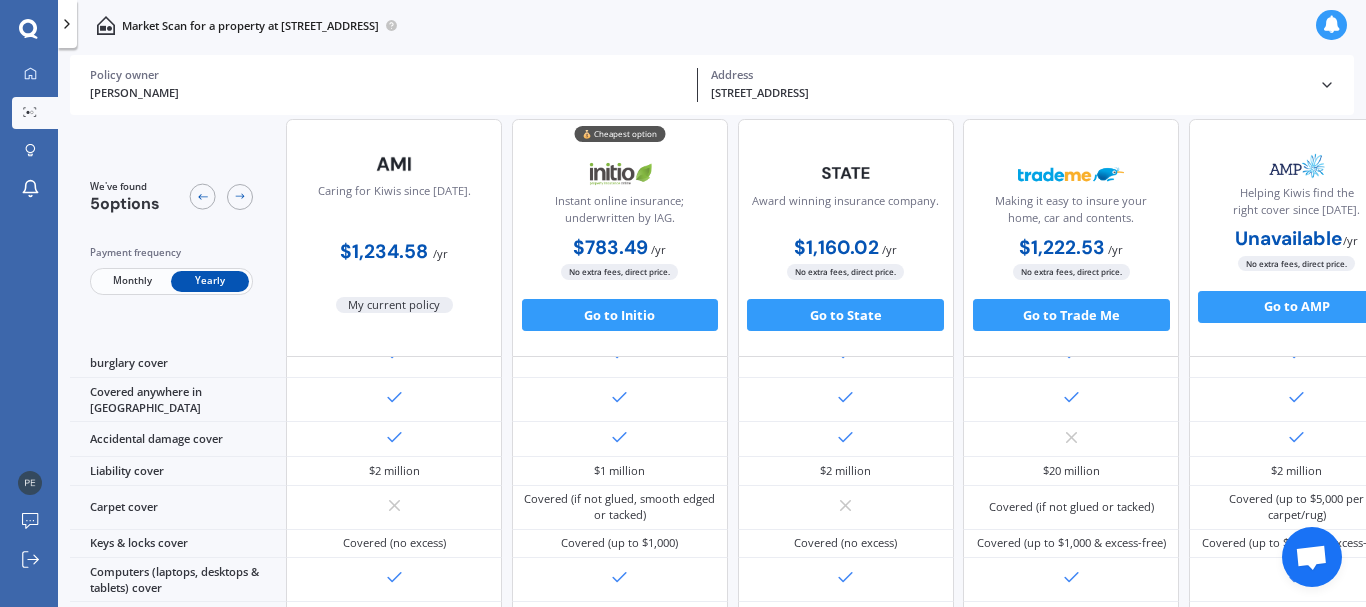 scroll, scrollTop: 0, scrollLeft: 0, axis: both 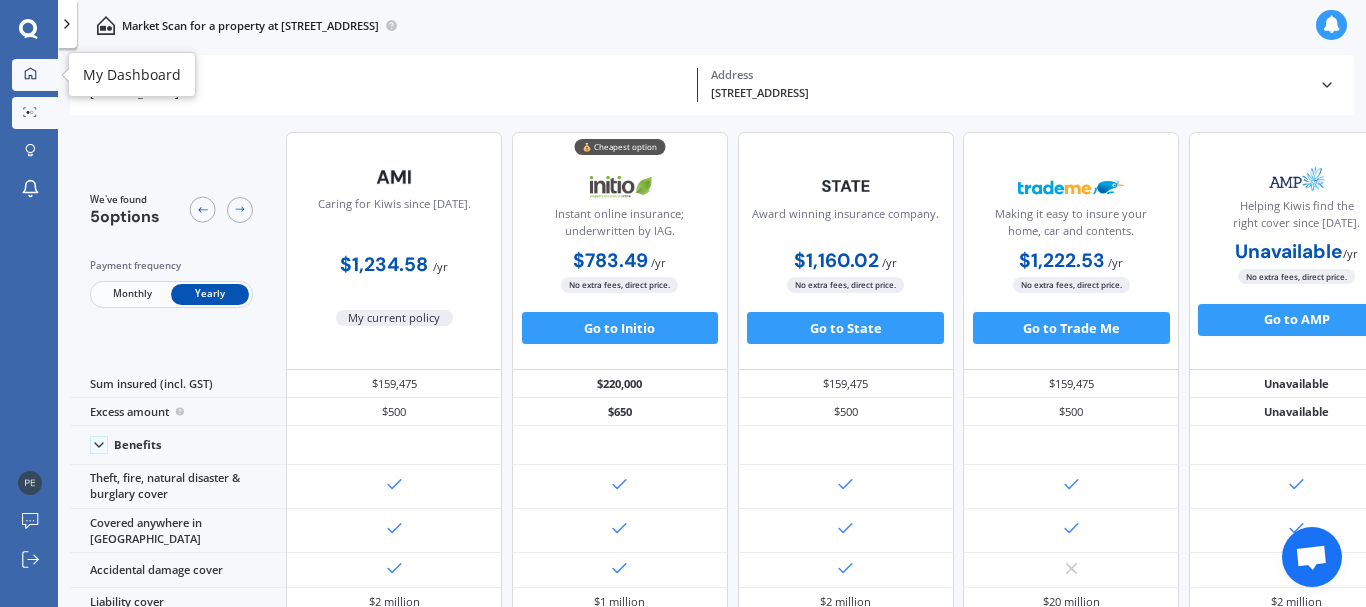click 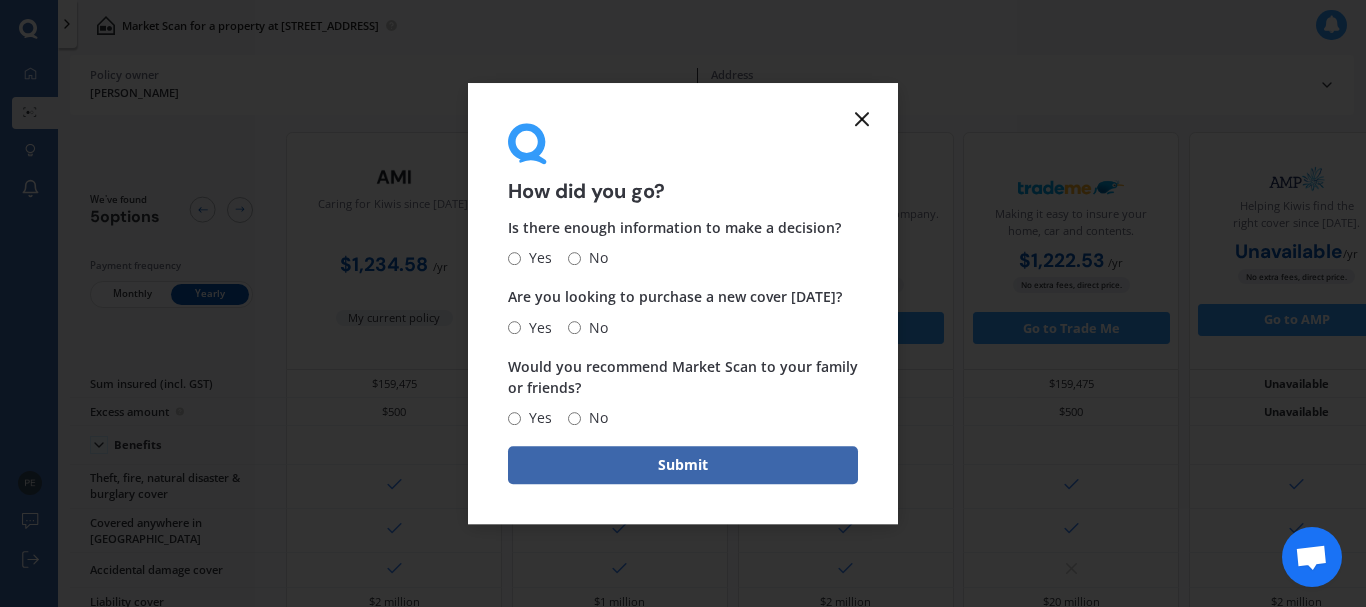 click 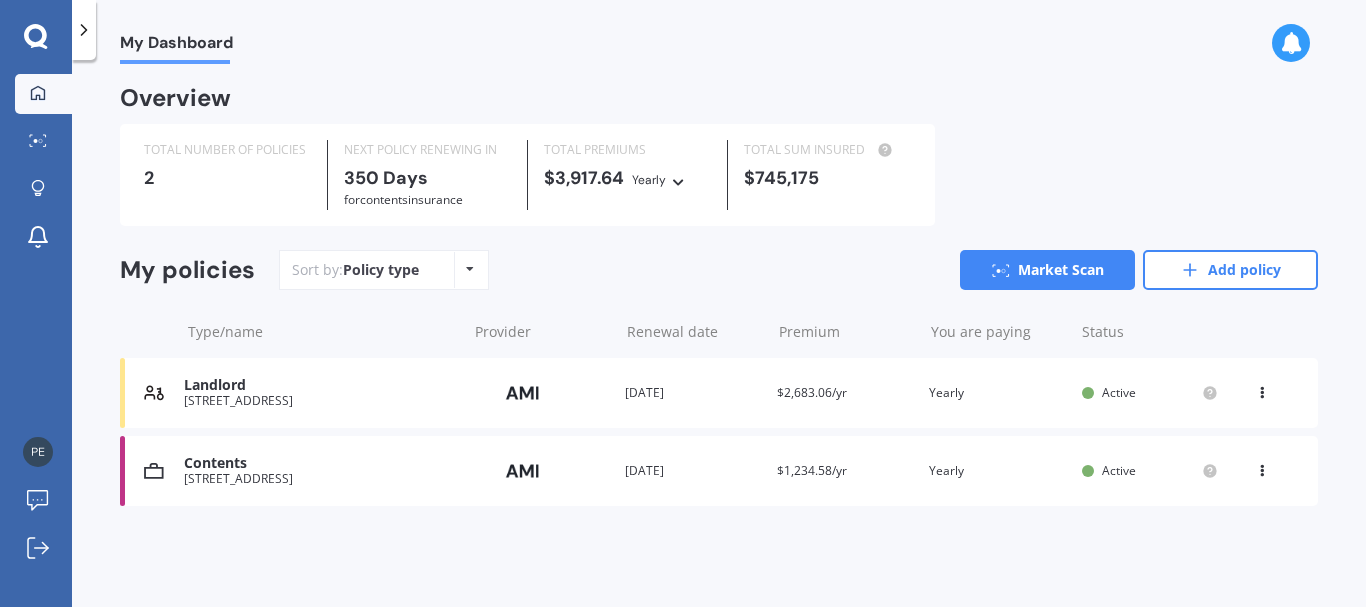 click on "Landlord" at bounding box center (320, 385) 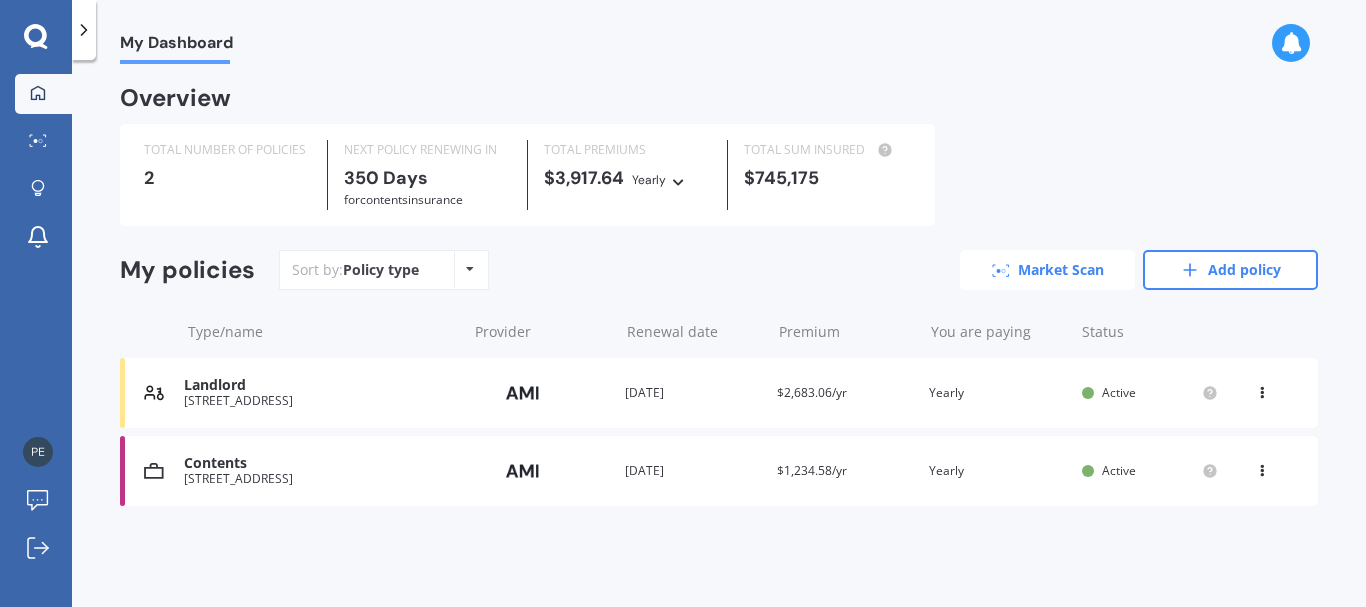 click on "Market Scan" at bounding box center (1047, 270) 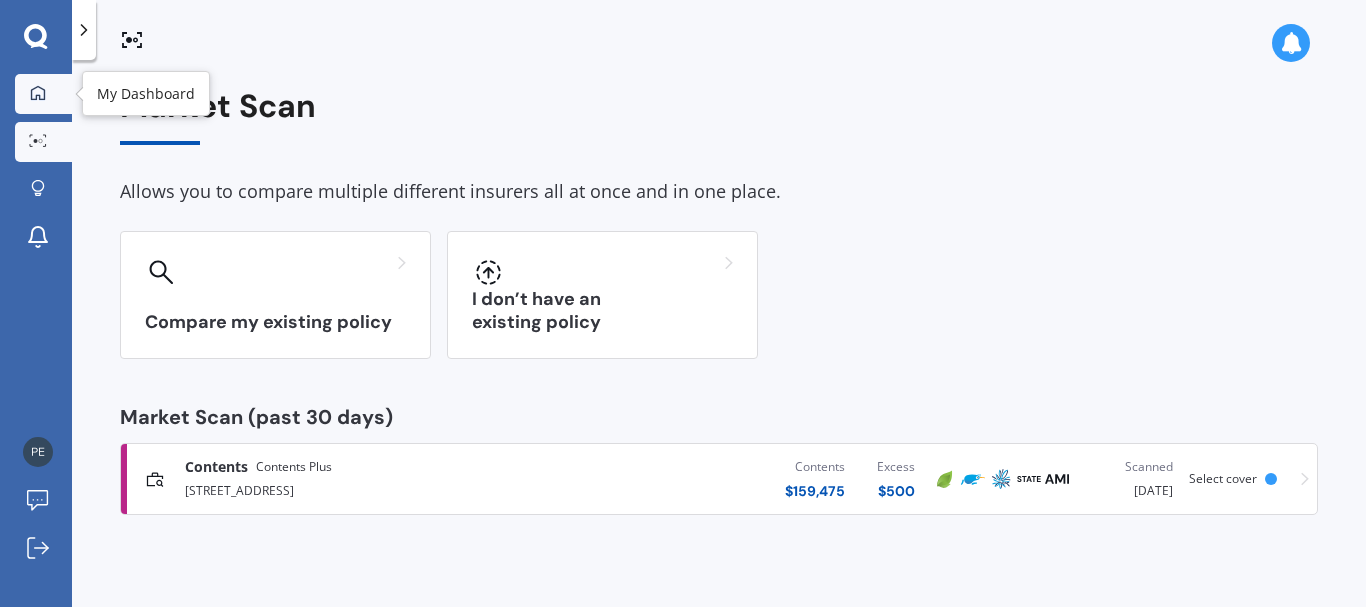 click 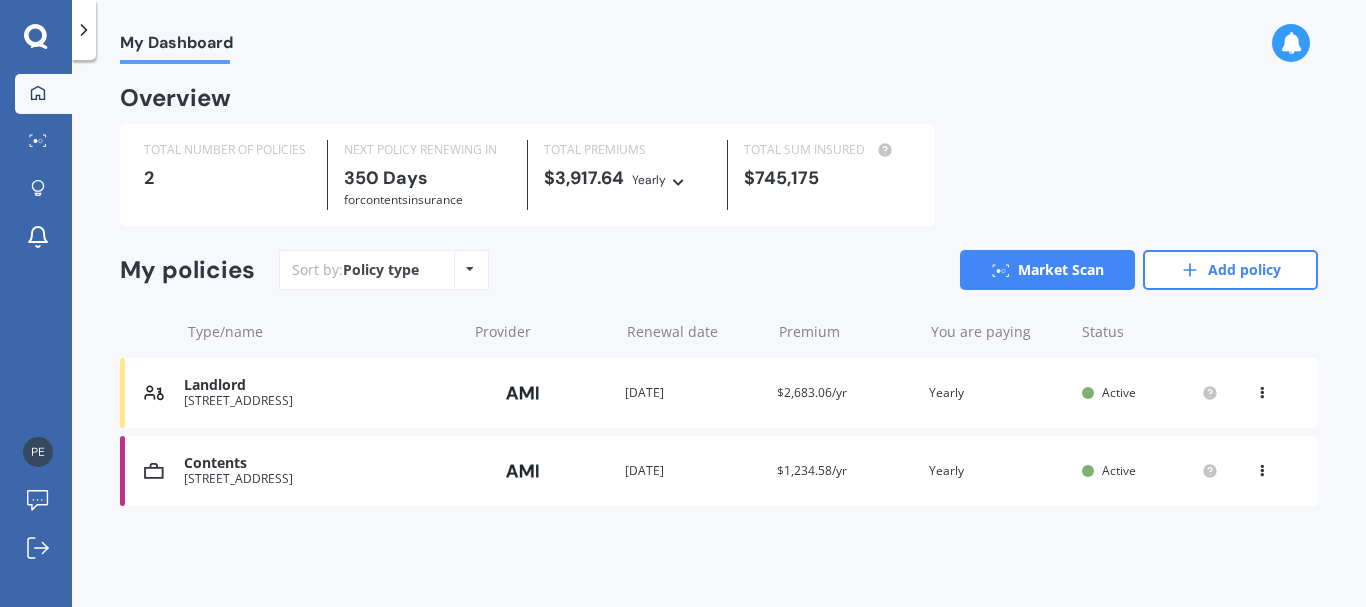 click at bounding box center (1262, 389) 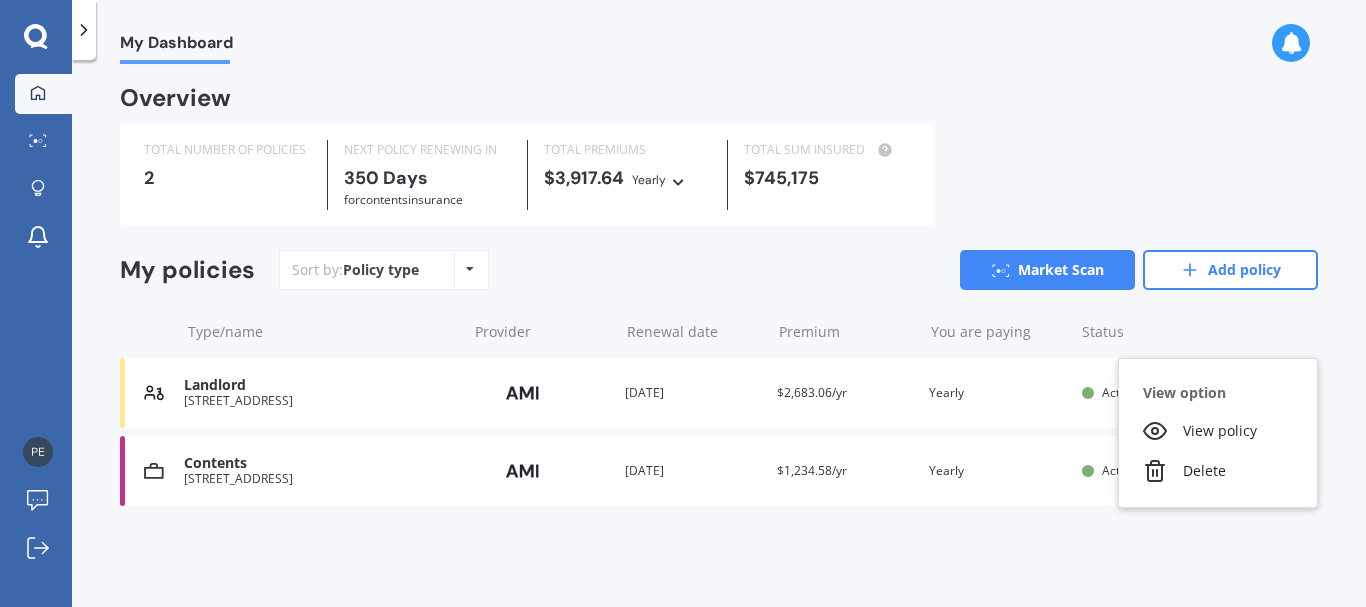 click on "Type/name Provider Renewal date Premium You are paying Status" at bounding box center (719, 332) 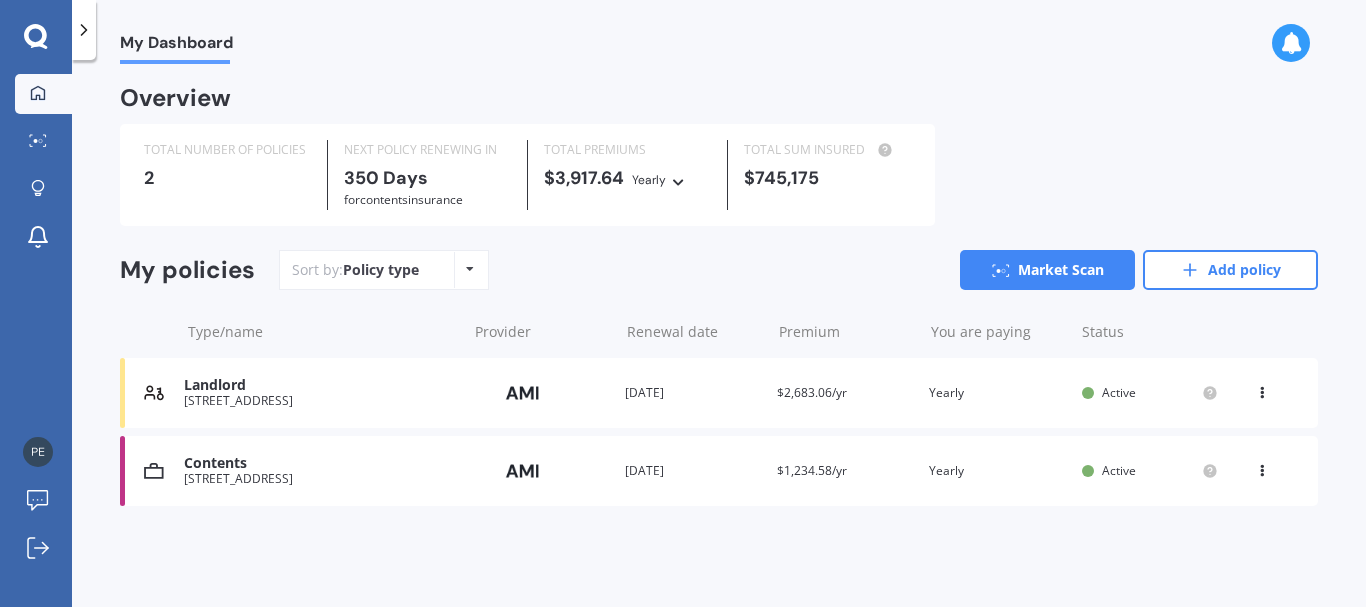 click on "Landlord" at bounding box center [320, 385] 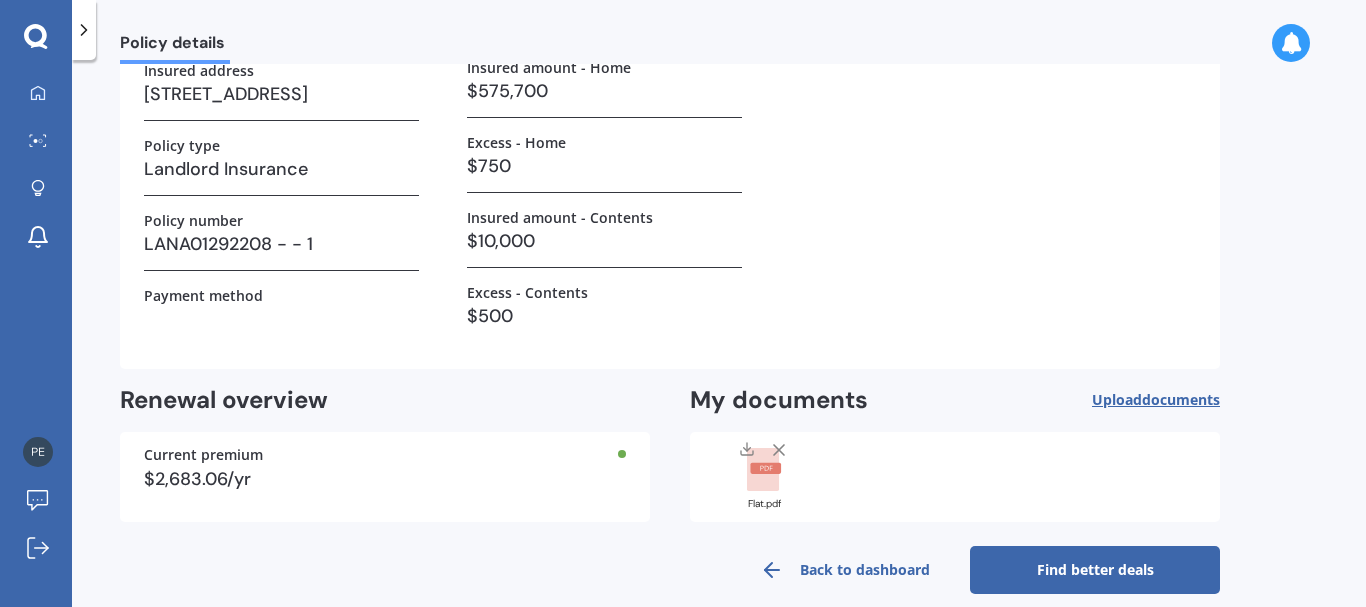 scroll, scrollTop: 236, scrollLeft: 0, axis: vertical 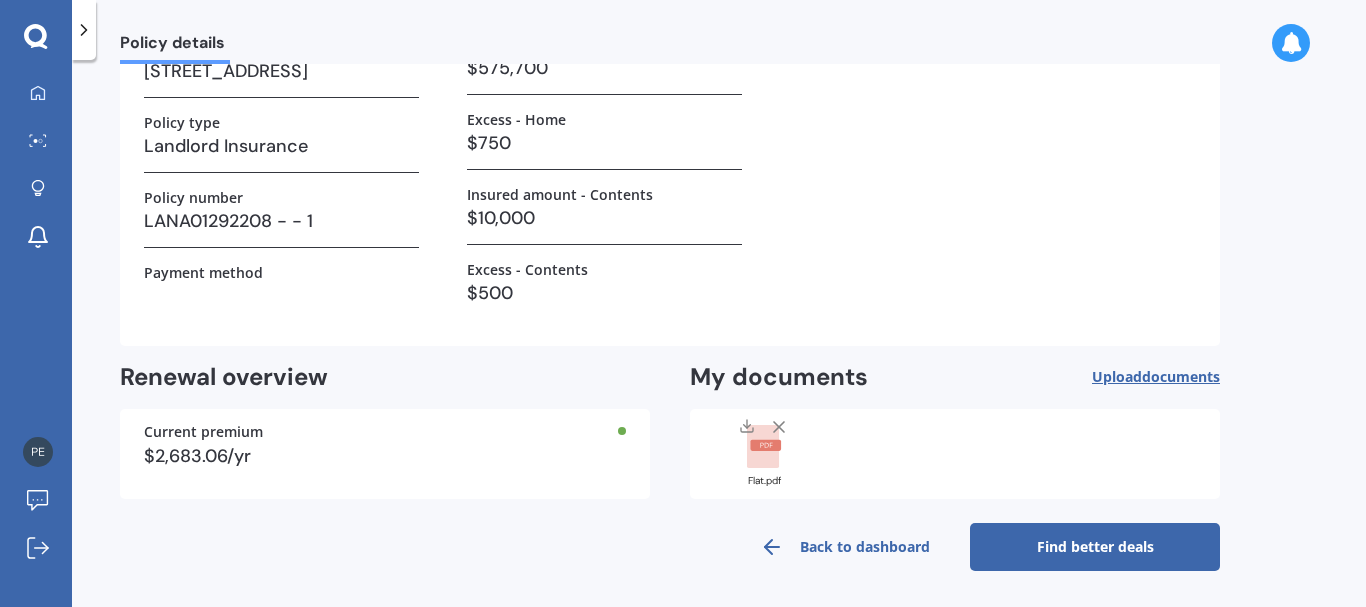 click on "Find better deals" at bounding box center [1095, 547] 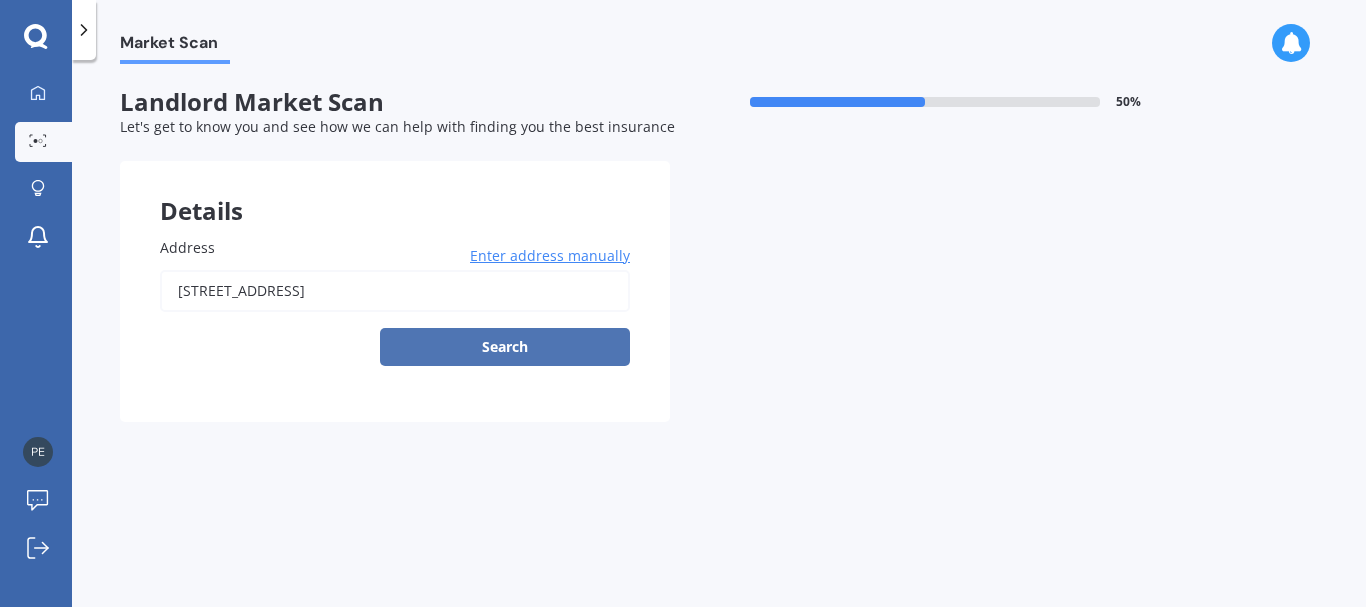 click on "Search" at bounding box center [505, 347] 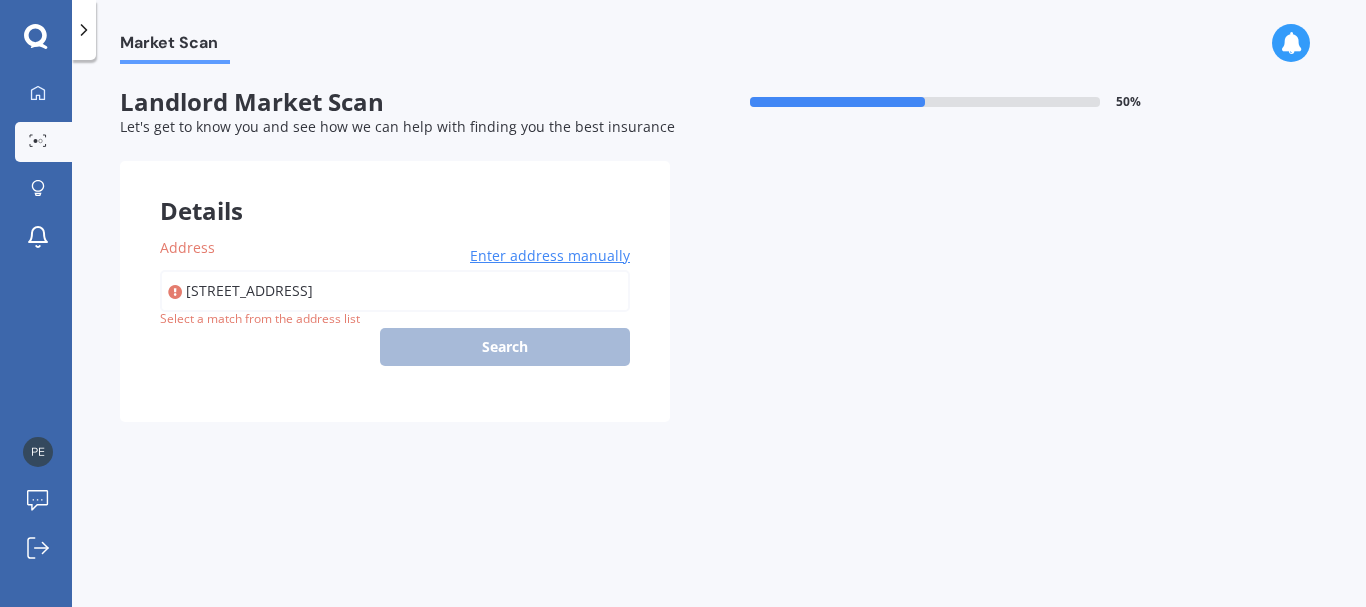 type on "[STREET_ADDRESS]" 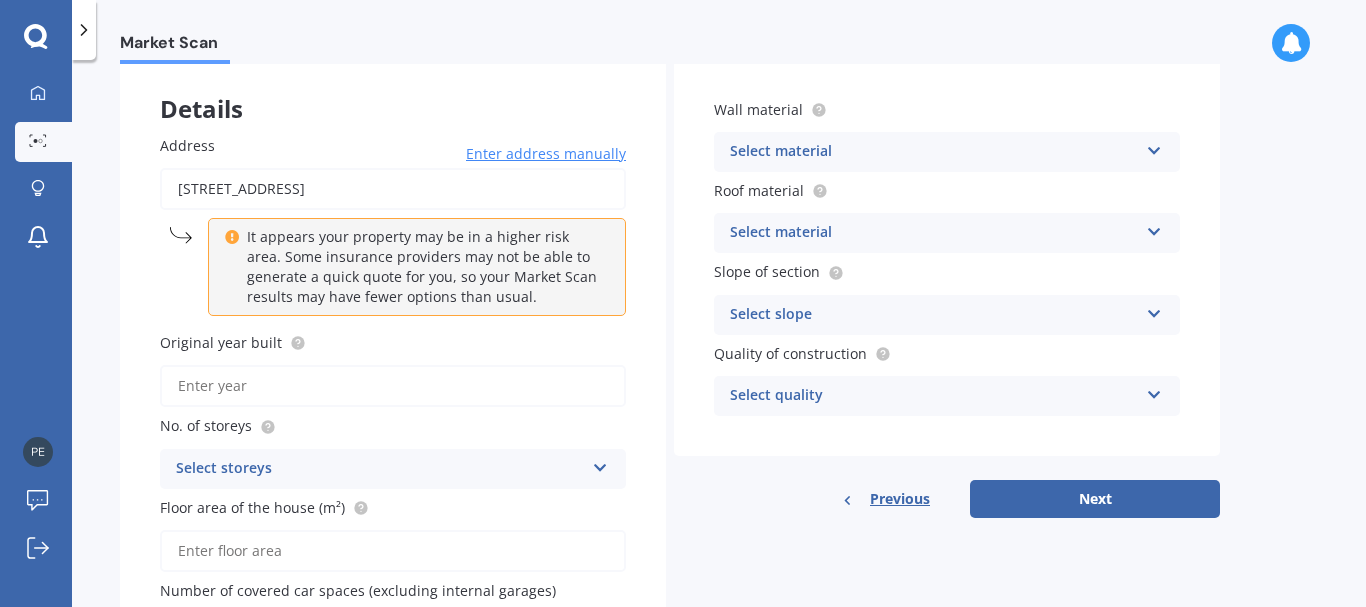 scroll, scrollTop: 109, scrollLeft: 0, axis: vertical 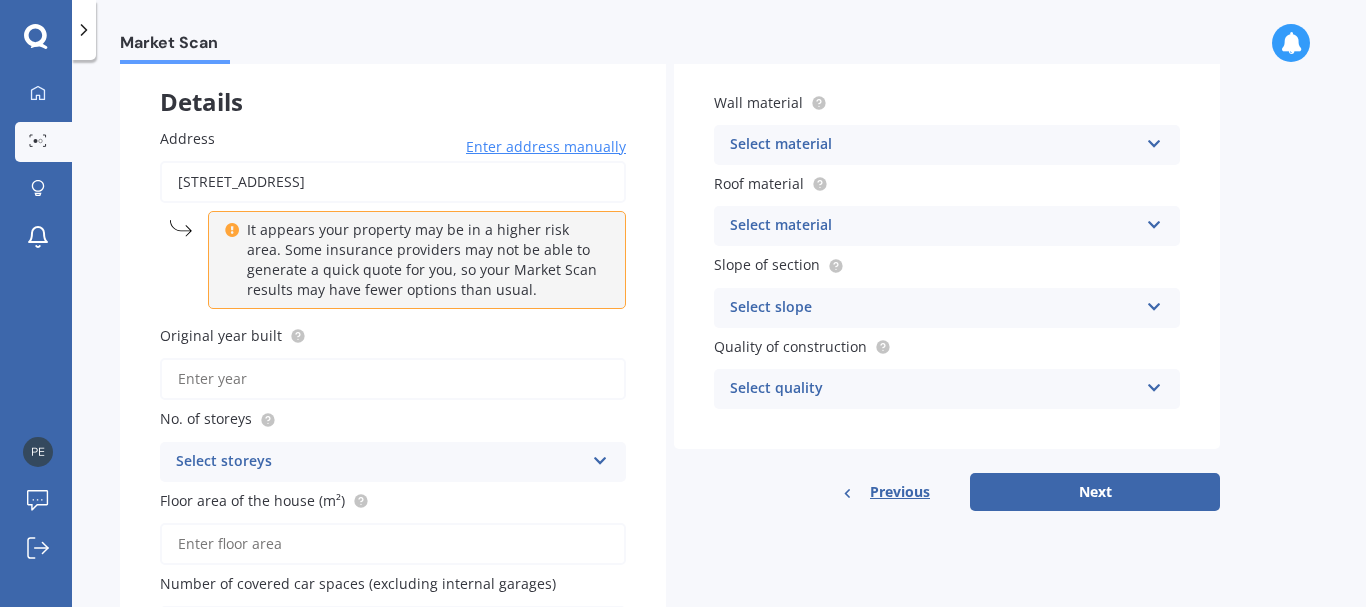 click on "Original year built" at bounding box center [393, 379] 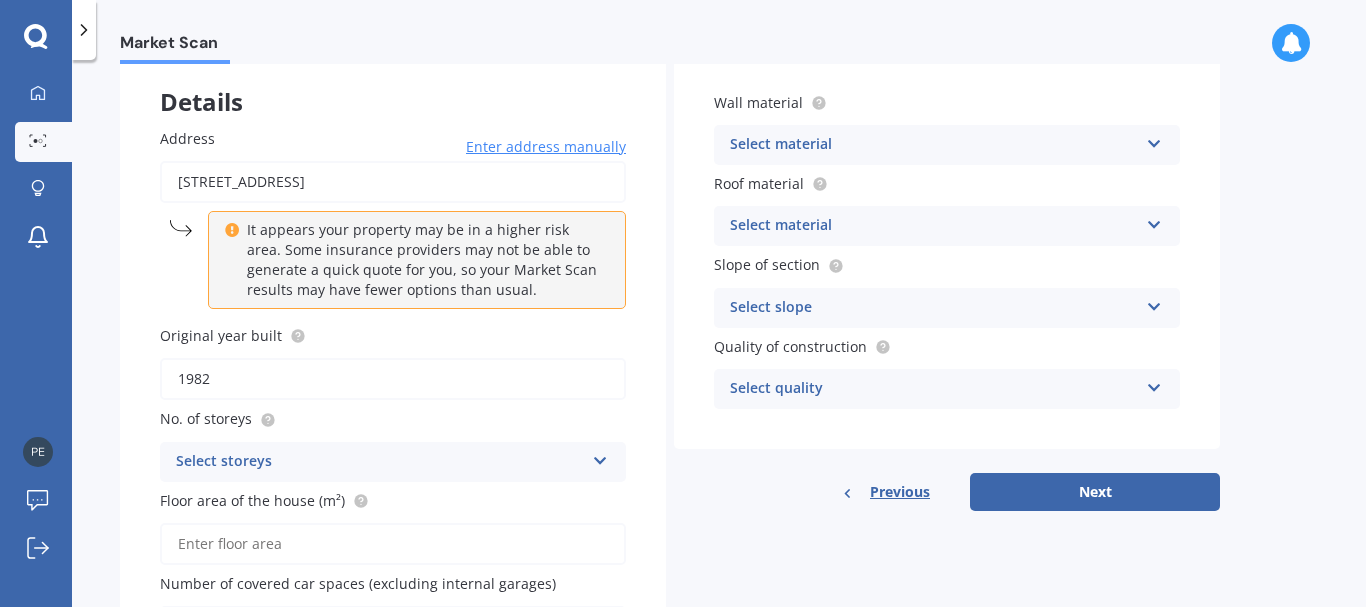 type on "1982" 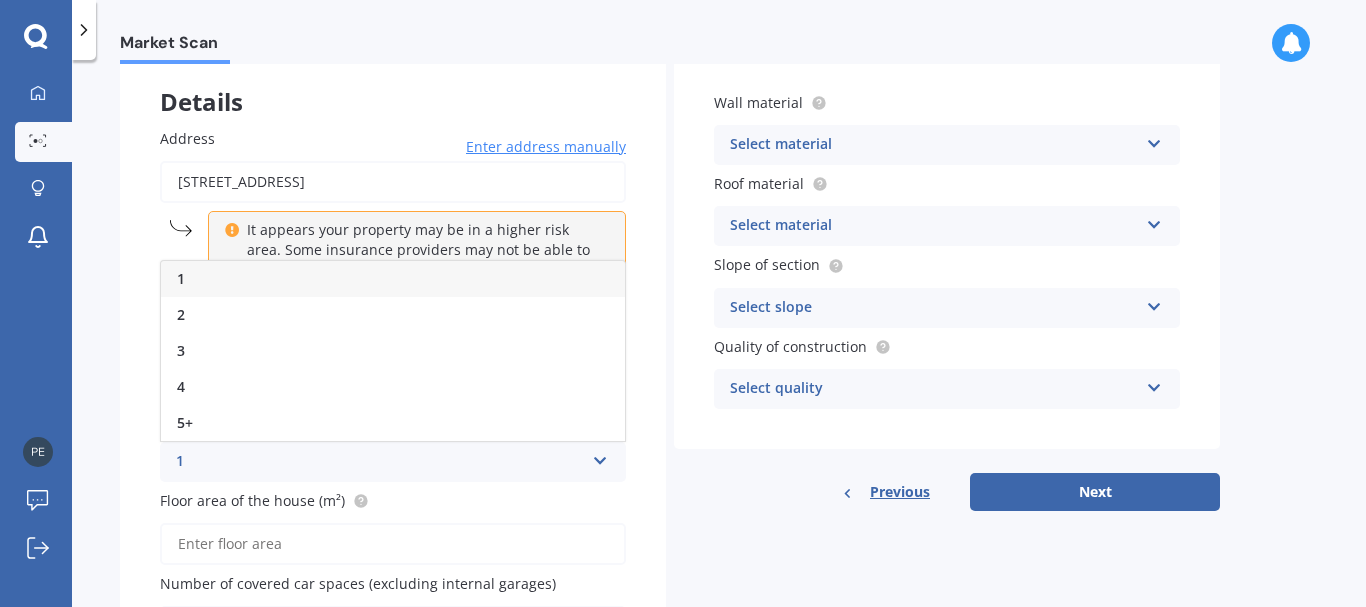 click on "1" at bounding box center [393, 279] 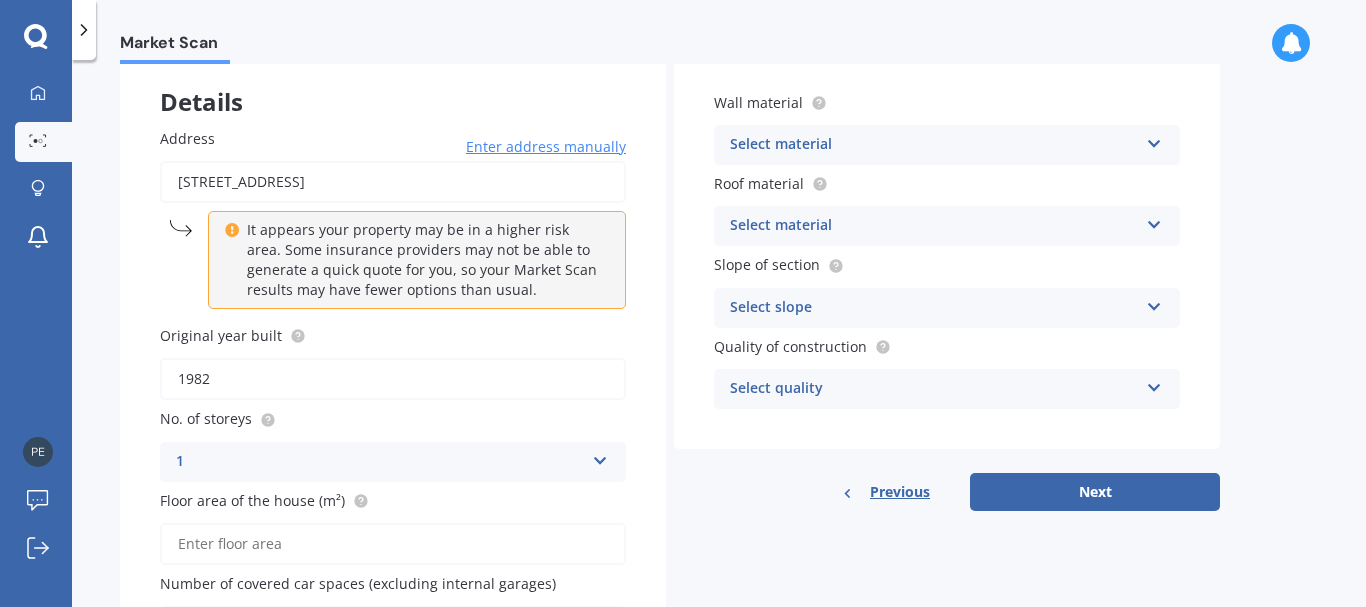 click at bounding box center [1154, 140] 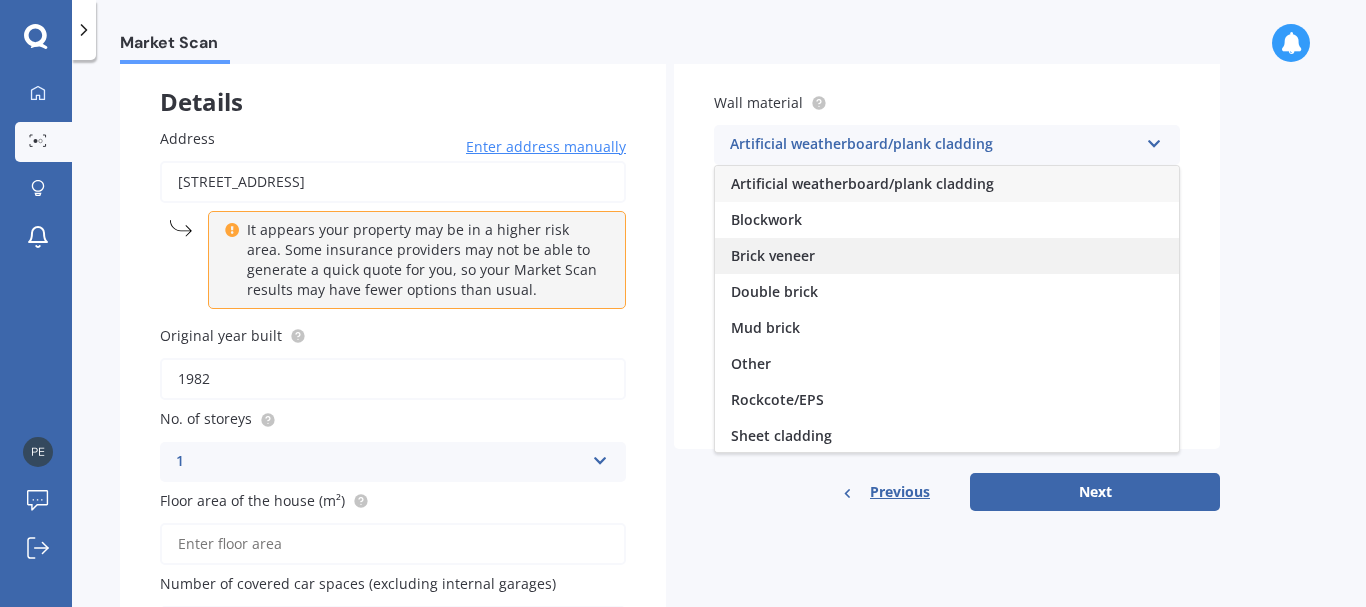 click on "Brick veneer" at bounding box center [947, 256] 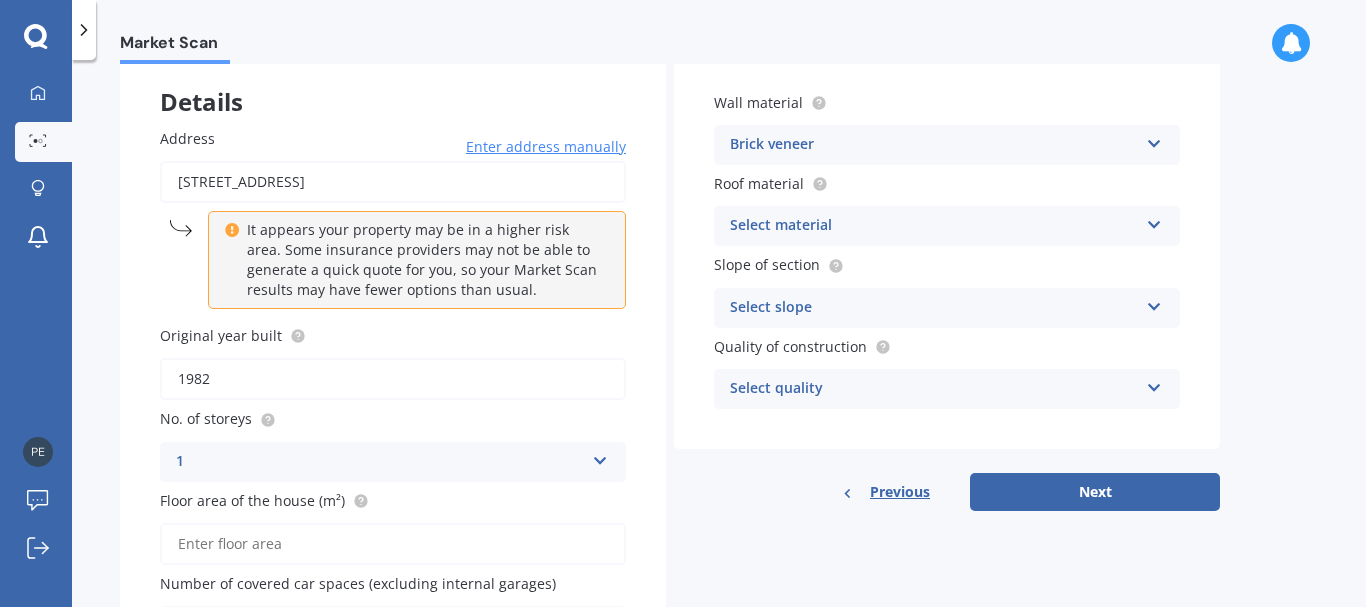 click at bounding box center [1154, 221] 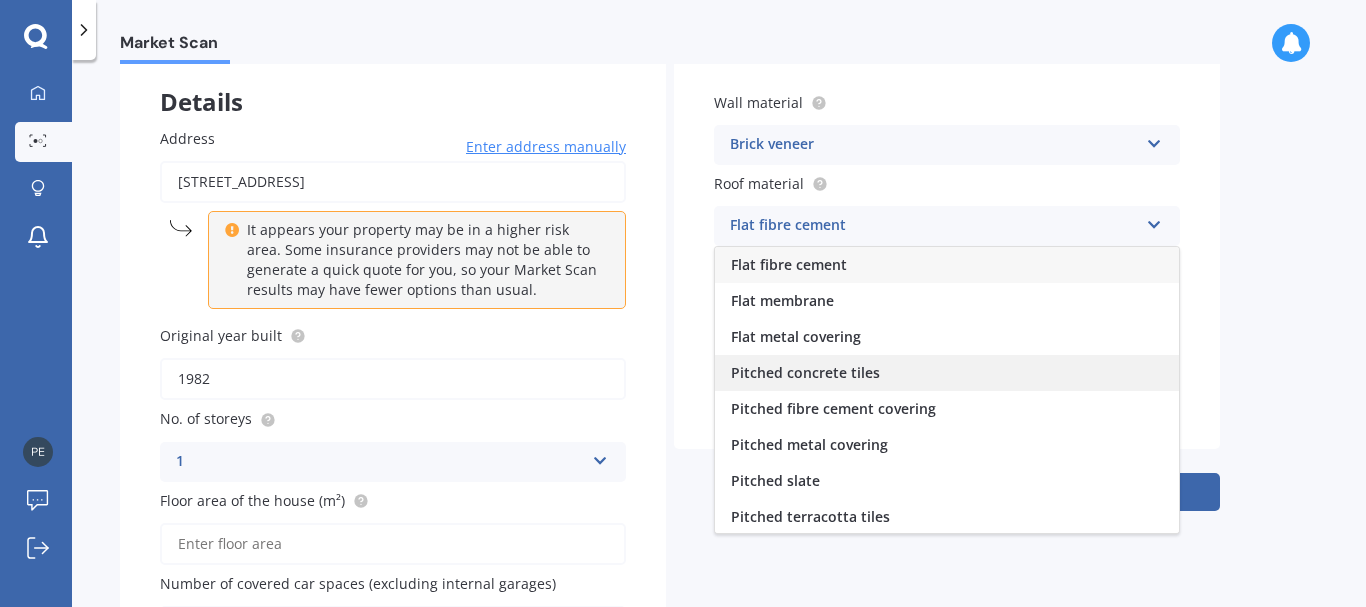 click on "Pitched concrete tiles" at bounding box center [805, 372] 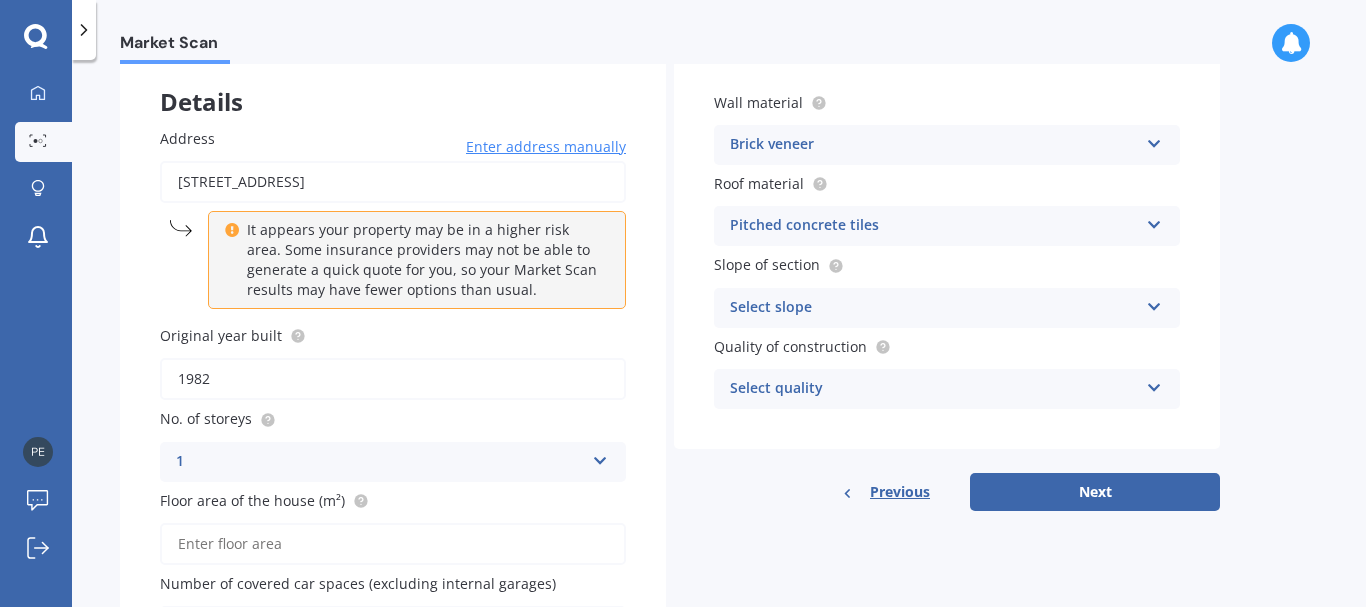click at bounding box center [1154, 303] 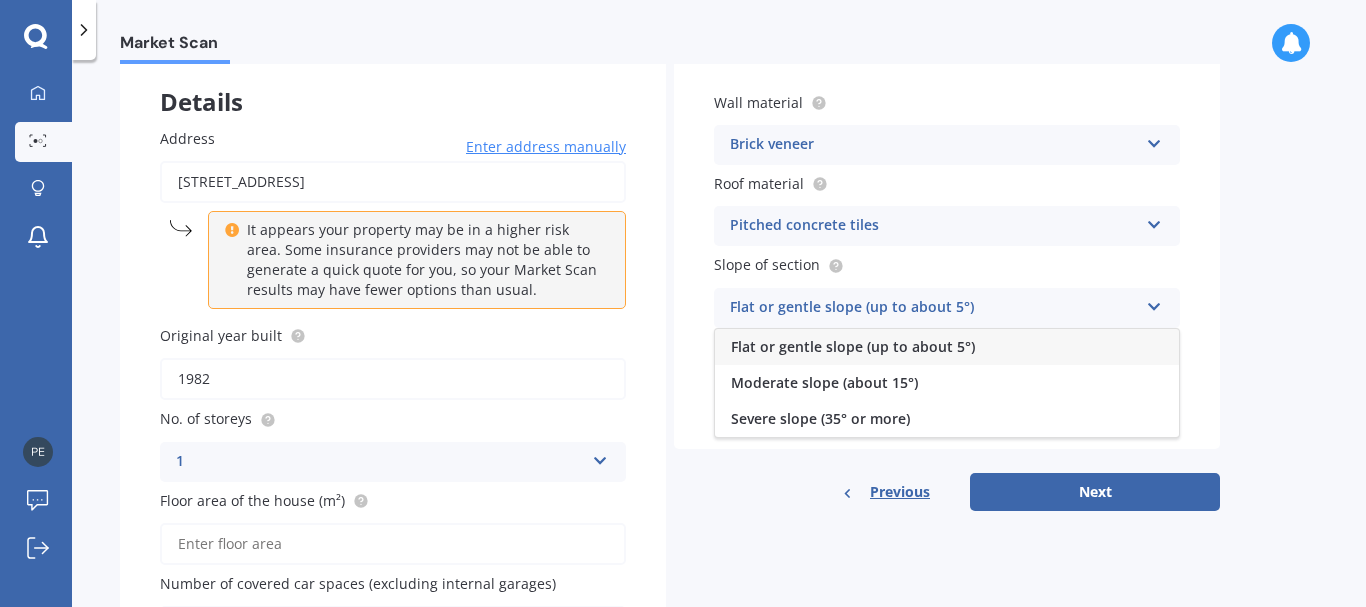 click on "Flat or gentle slope (up to about 5°)" at bounding box center (934, 308) 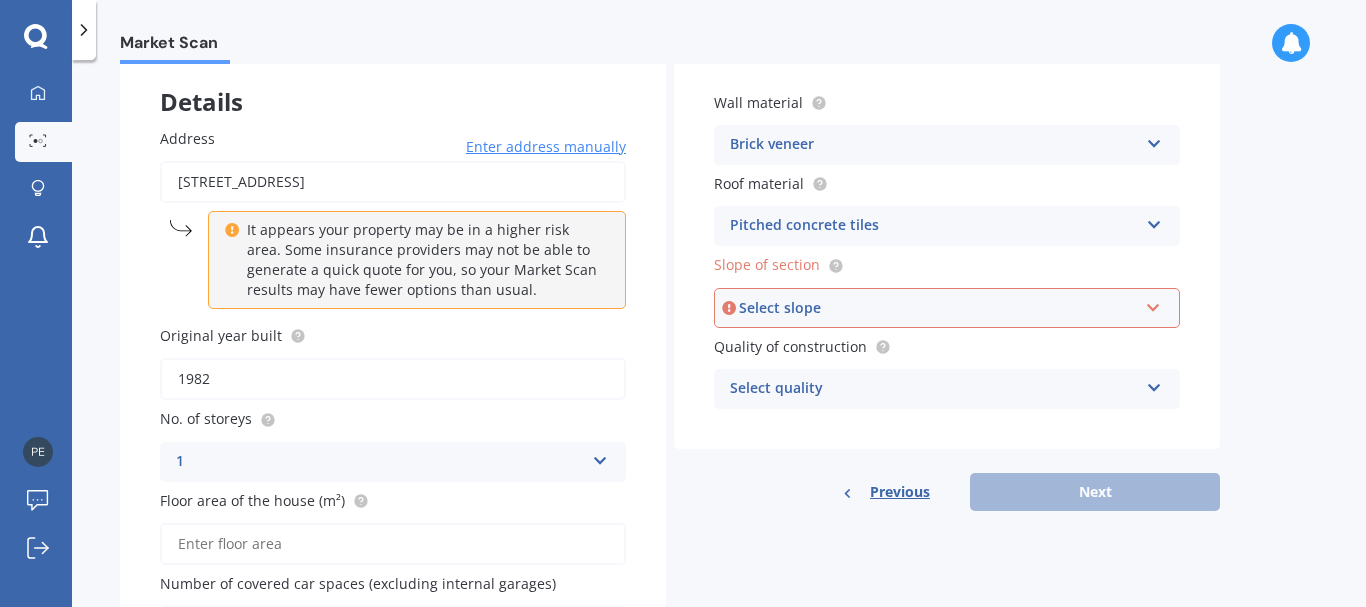 click at bounding box center [1154, 384] 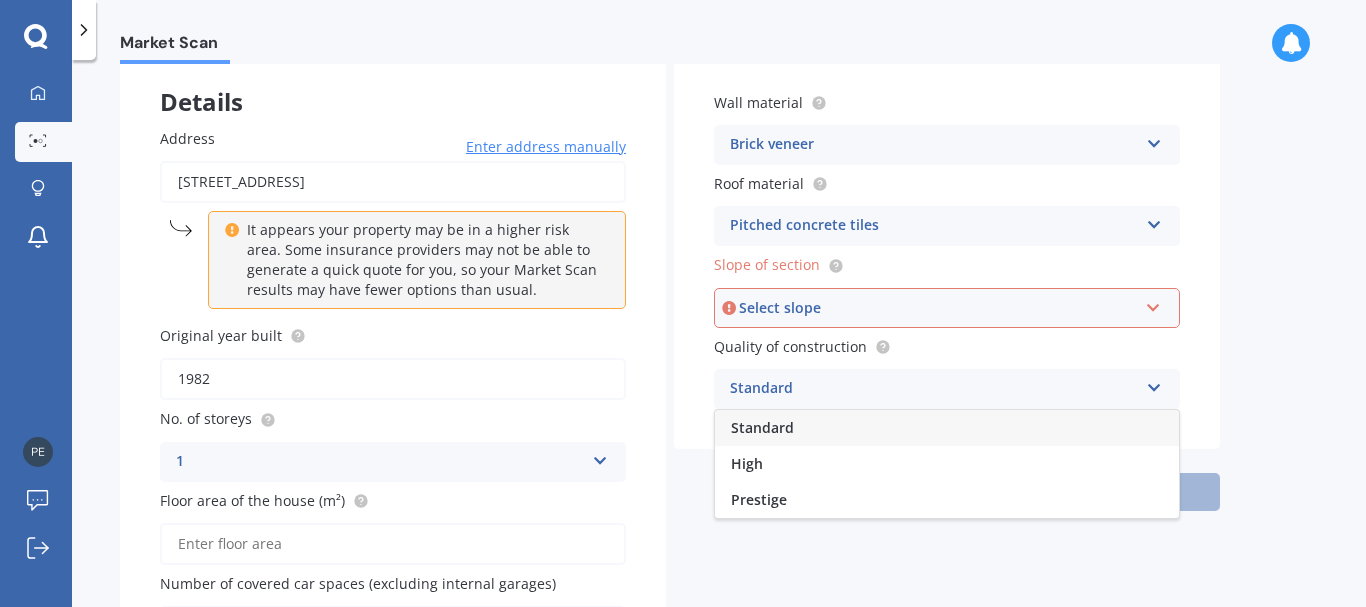 click on "Standard" at bounding box center [762, 427] 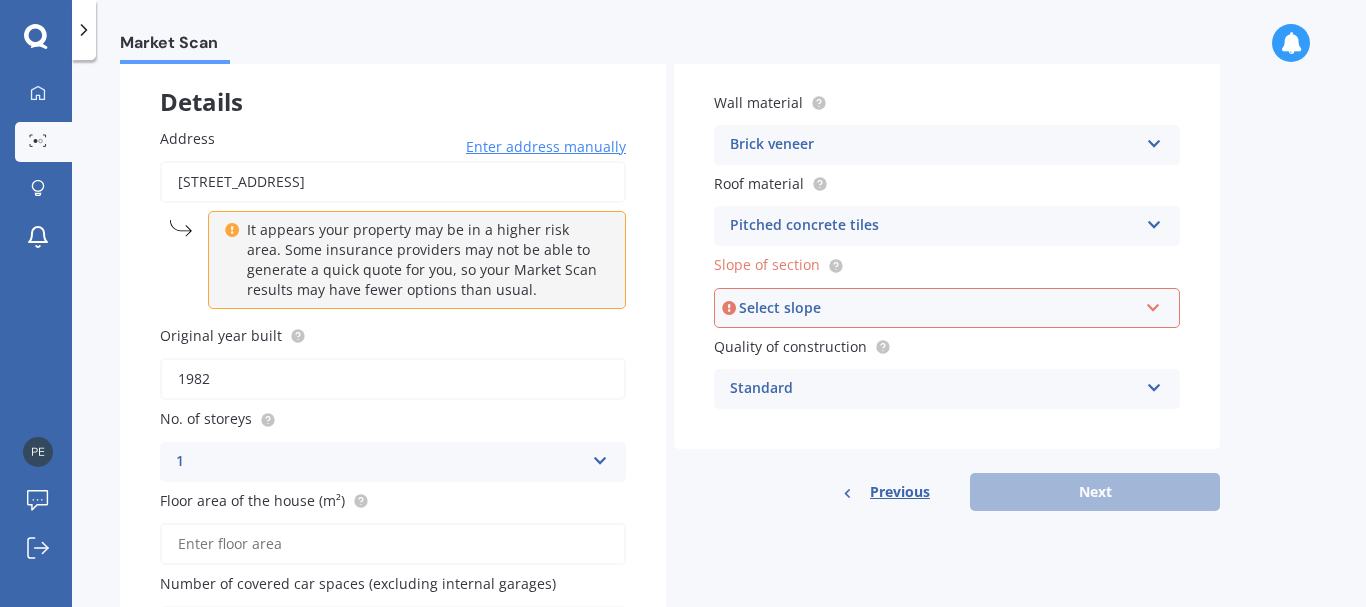 click at bounding box center [1153, 304] 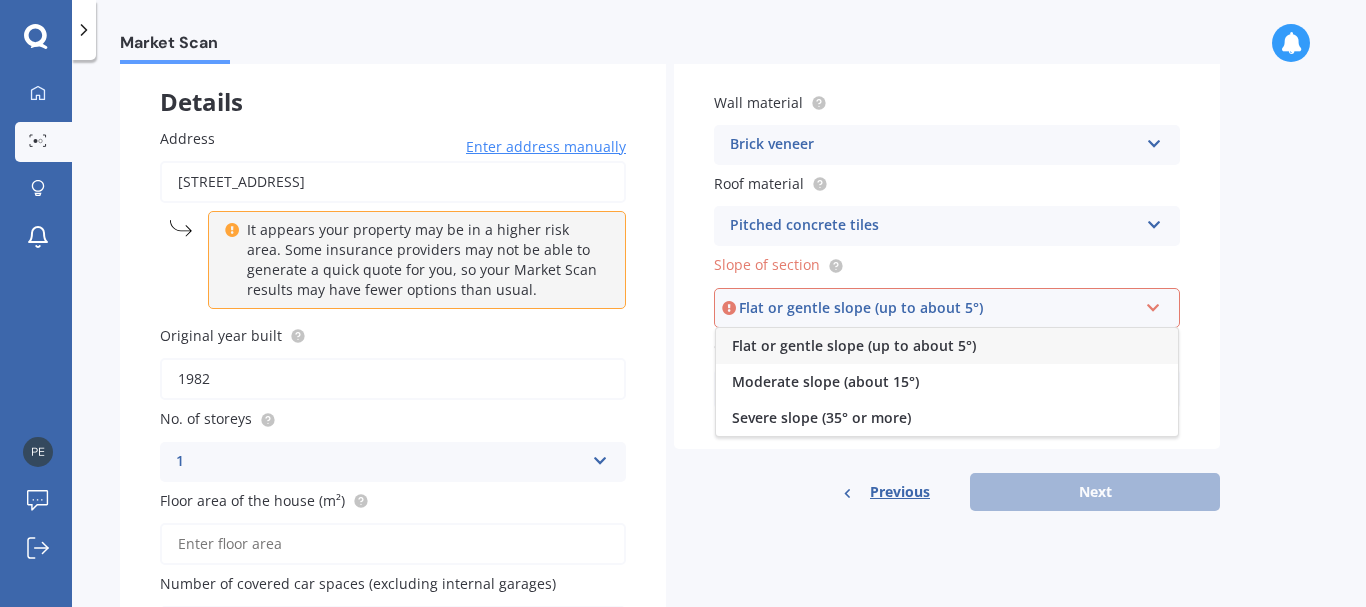 click on "Flat or gentle slope (up to about 5°)" at bounding box center (854, 345) 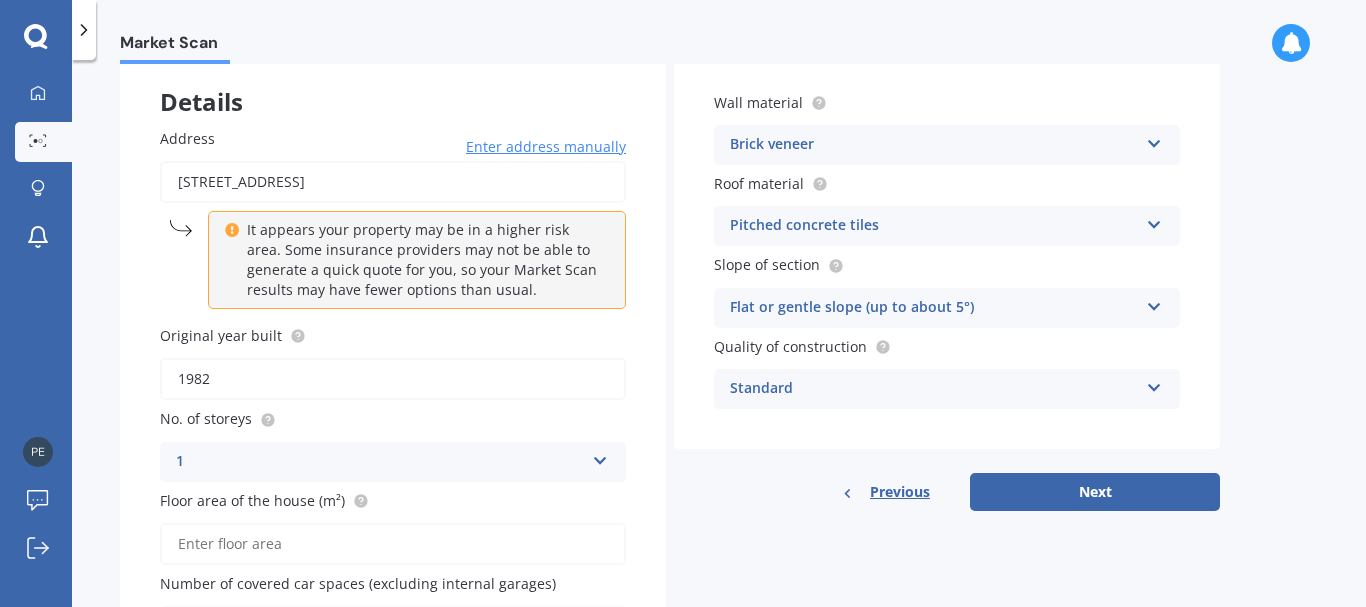 click on "Floor area of the house (m²)" at bounding box center [393, 544] 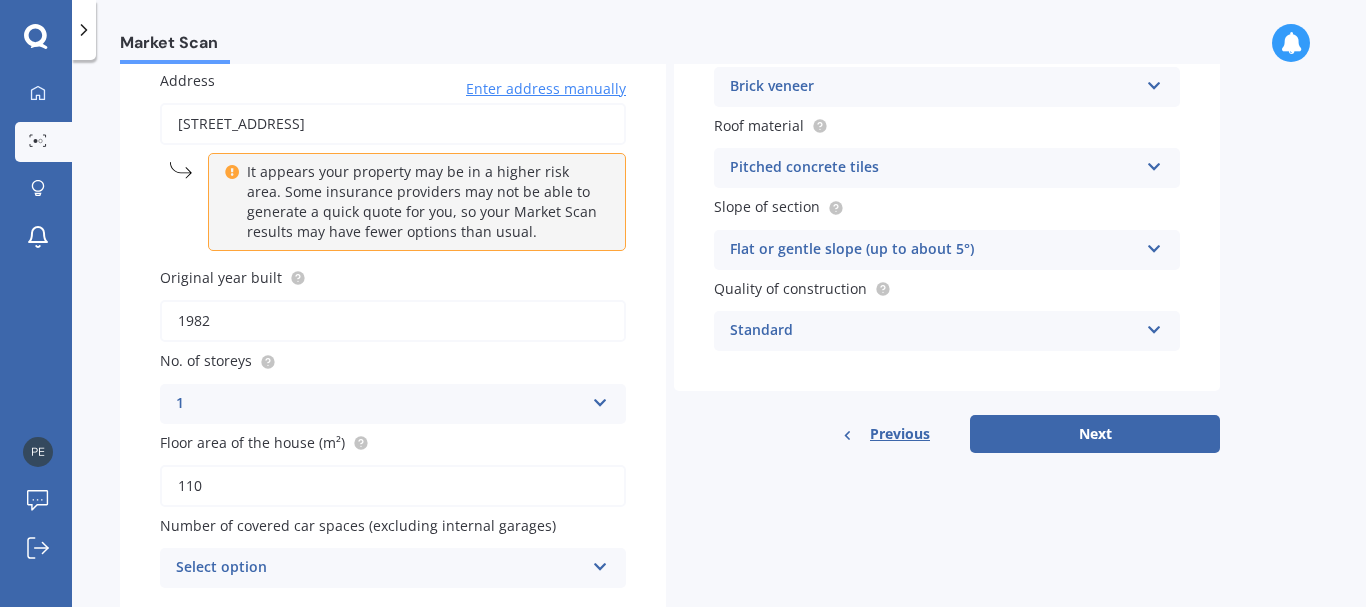 scroll, scrollTop: 240, scrollLeft: 0, axis: vertical 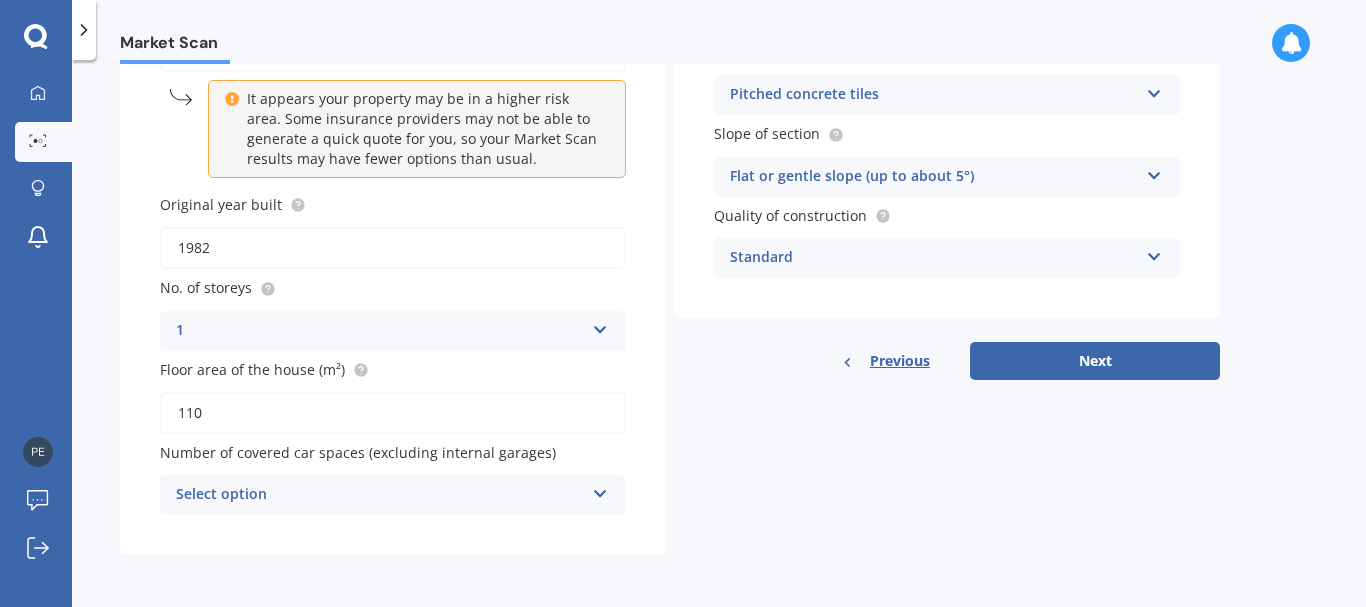 type on "110" 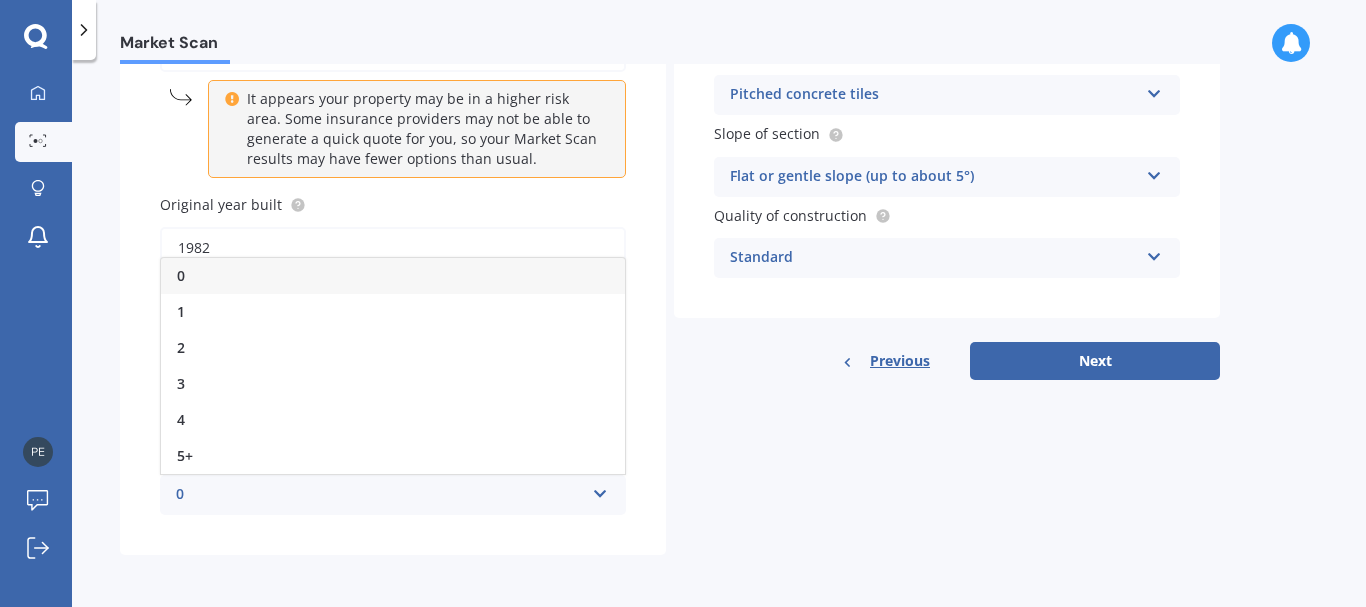 click on "0" at bounding box center [393, 276] 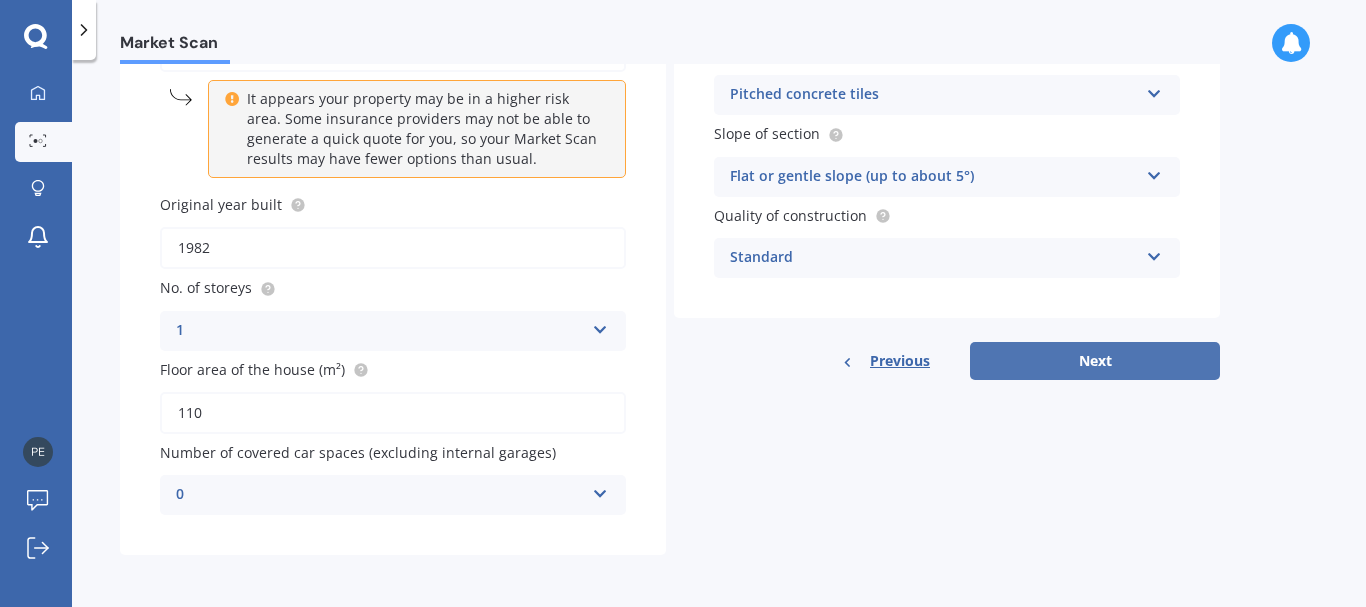 click on "Next" at bounding box center (1095, 361) 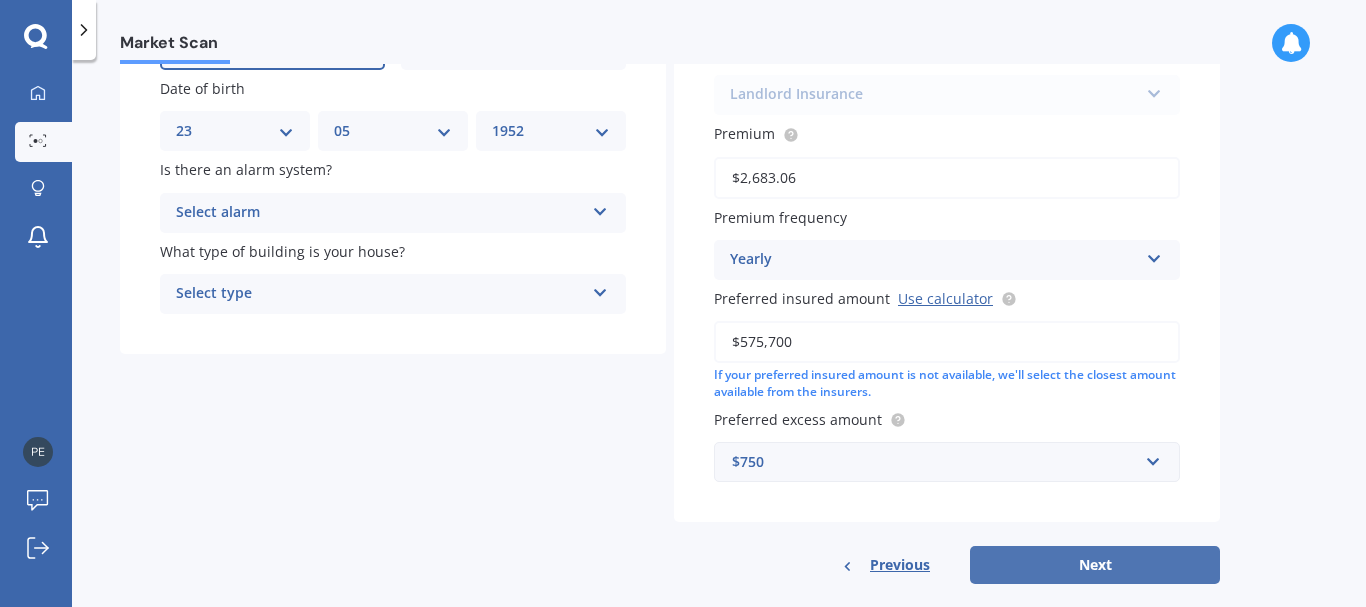 scroll, scrollTop: 0, scrollLeft: 0, axis: both 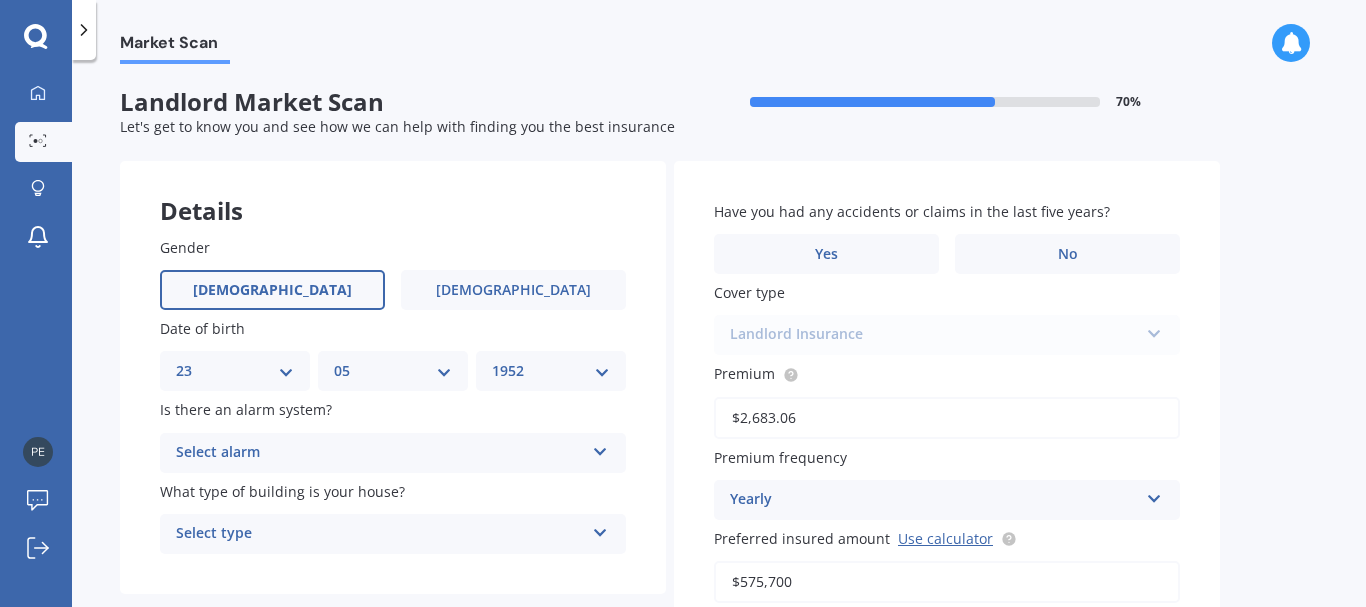 click at bounding box center [600, 448] 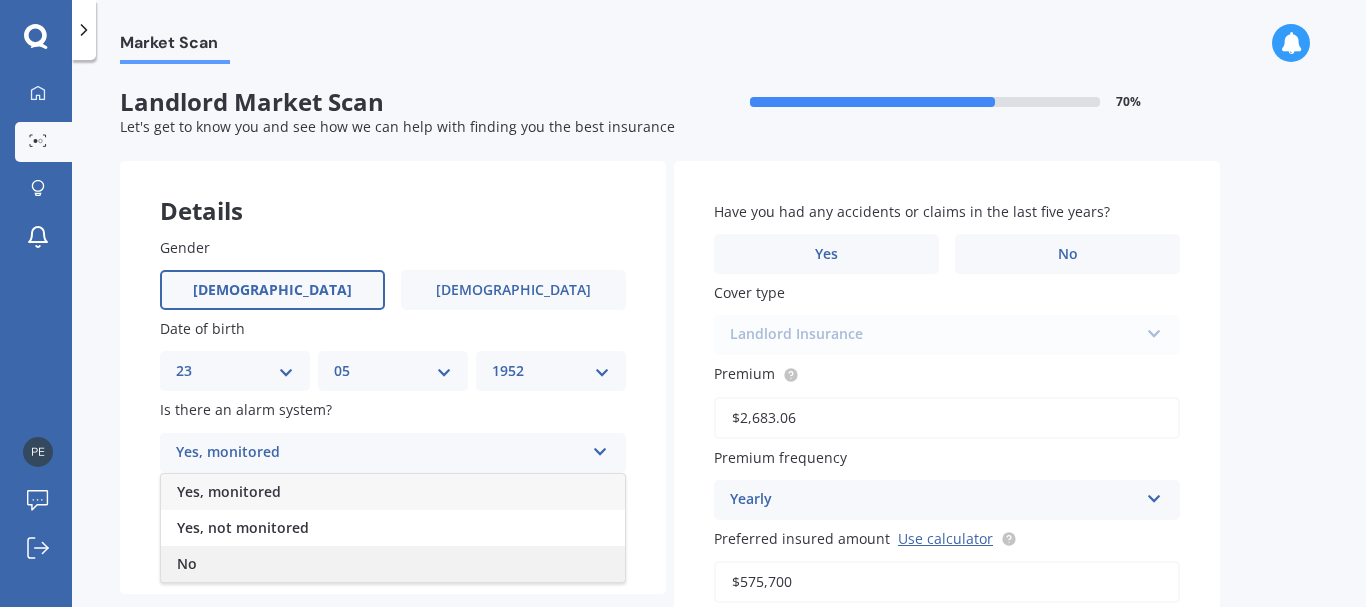 click on "No" at bounding box center (393, 564) 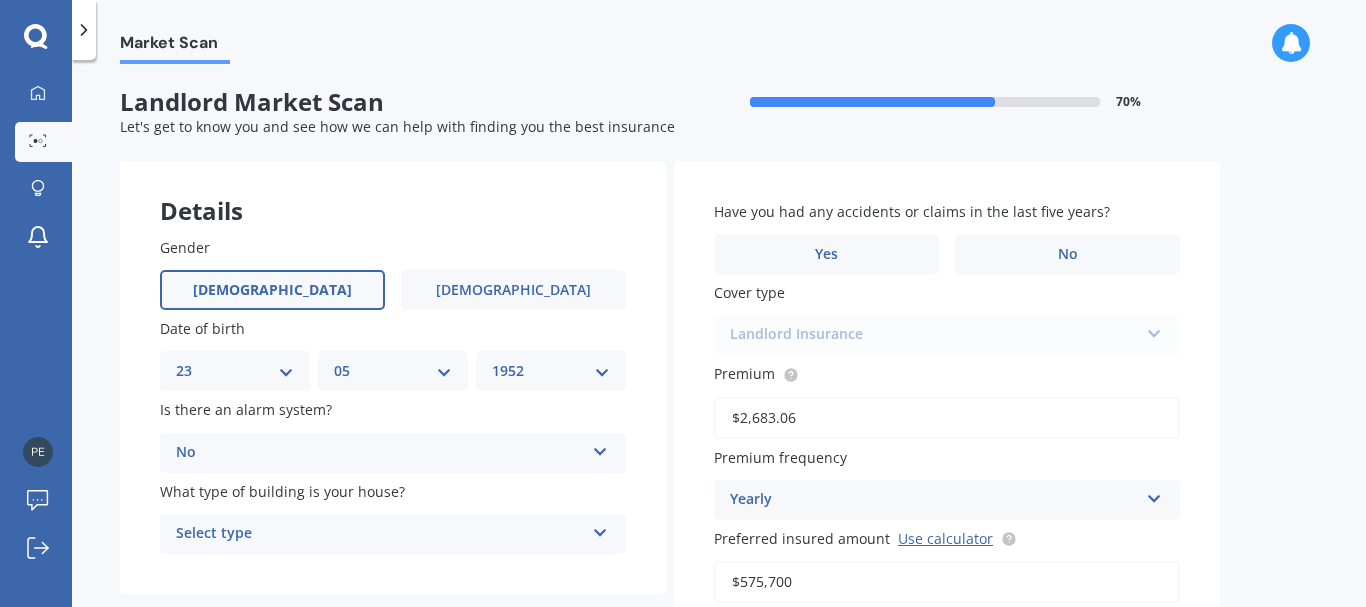 click at bounding box center [600, 529] 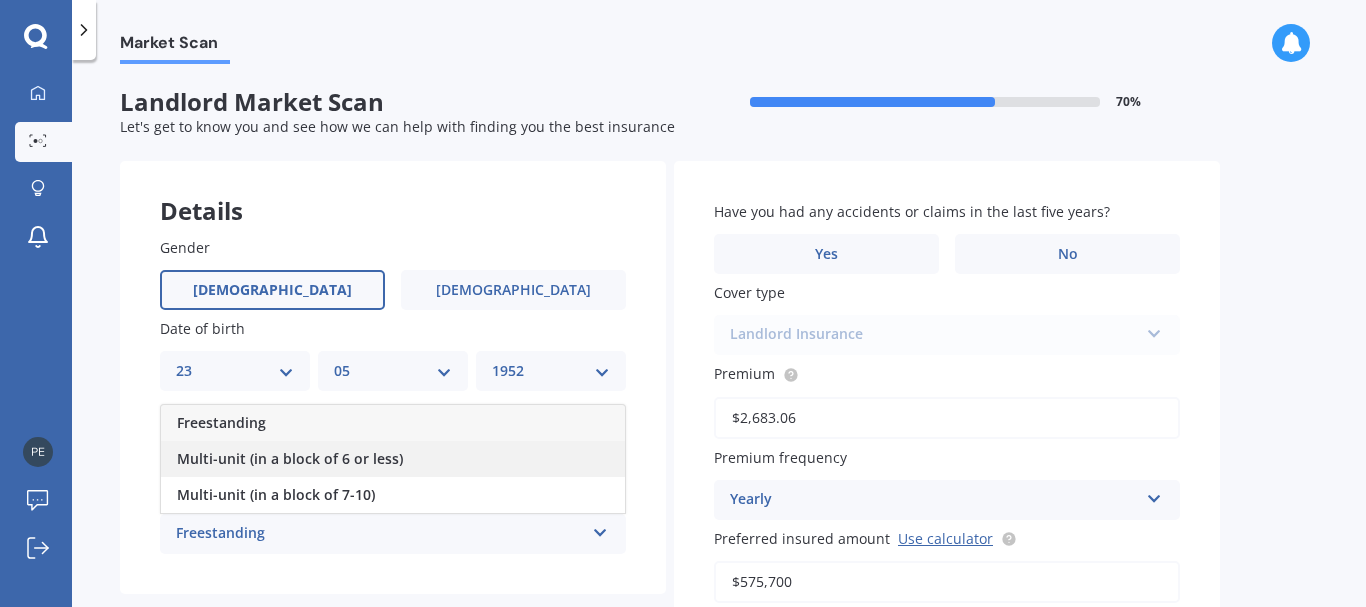 click on "Multi-unit (in a block of 6 or less)" at bounding box center (290, 458) 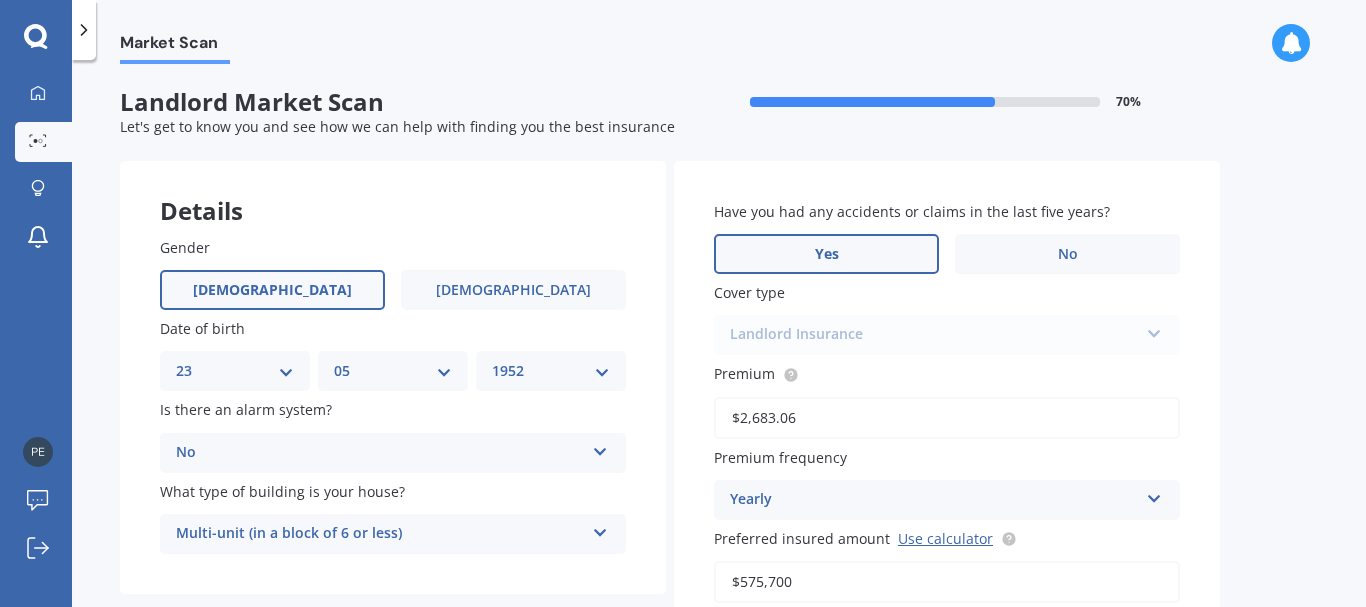 click on "Yes" at bounding box center (827, 254) 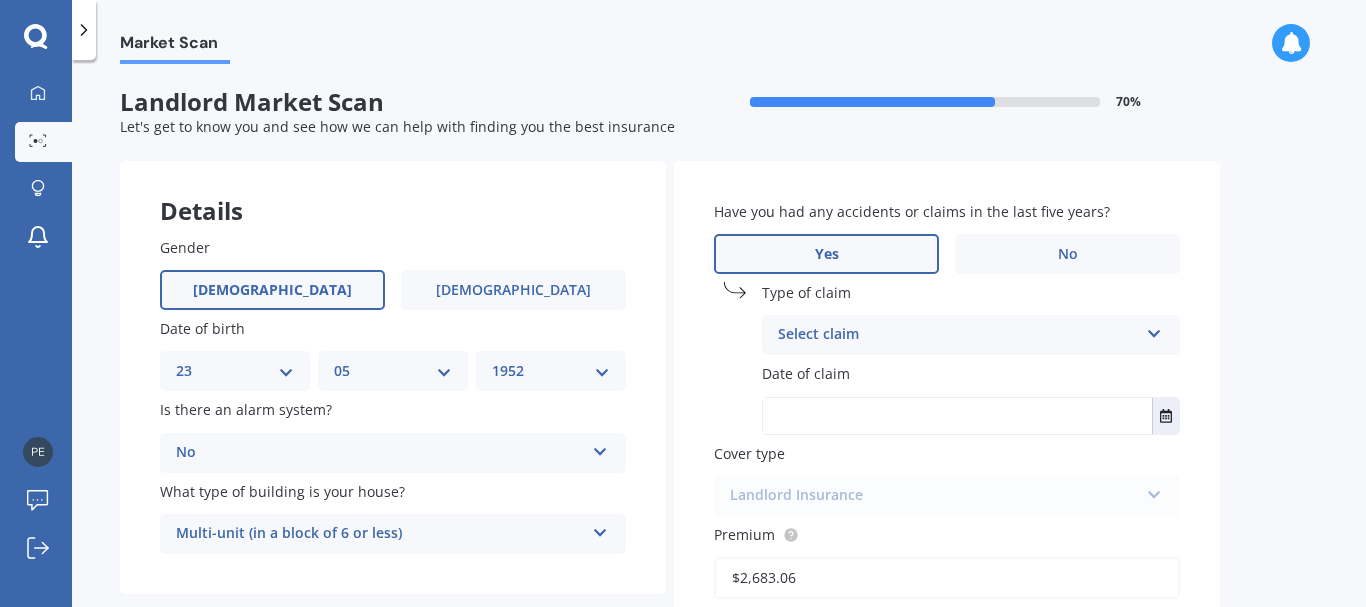 click at bounding box center (1154, 330) 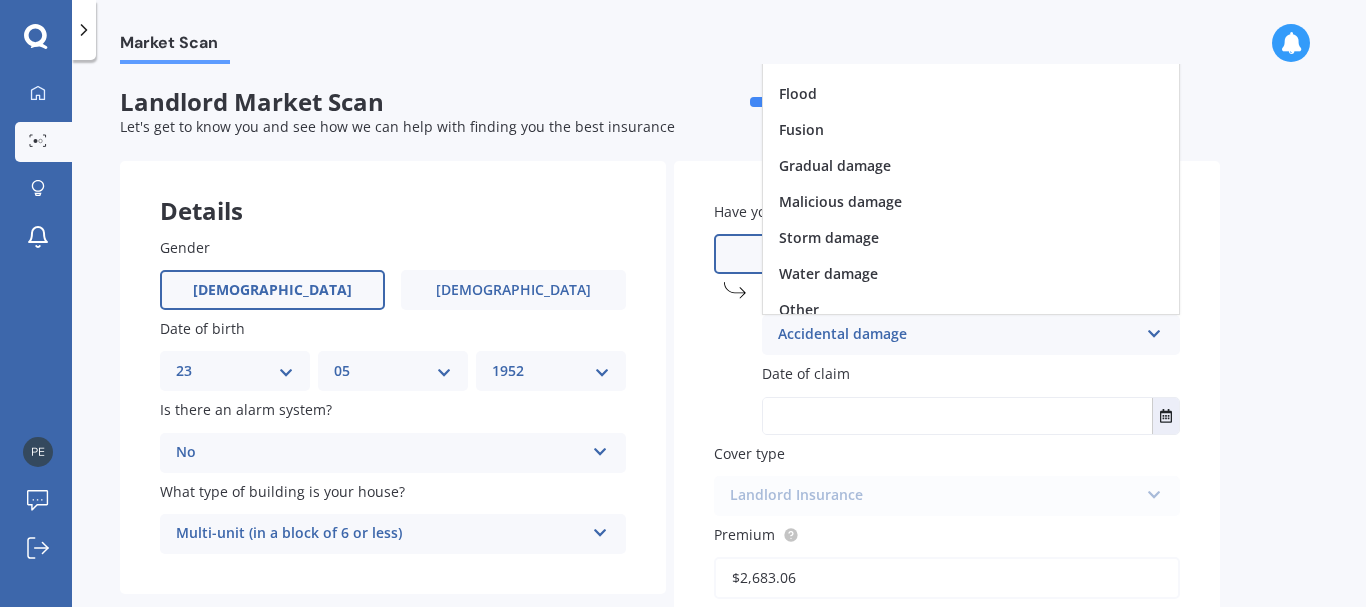 scroll, scrollTop: 146, scrollLeft: 0, axis: vertical 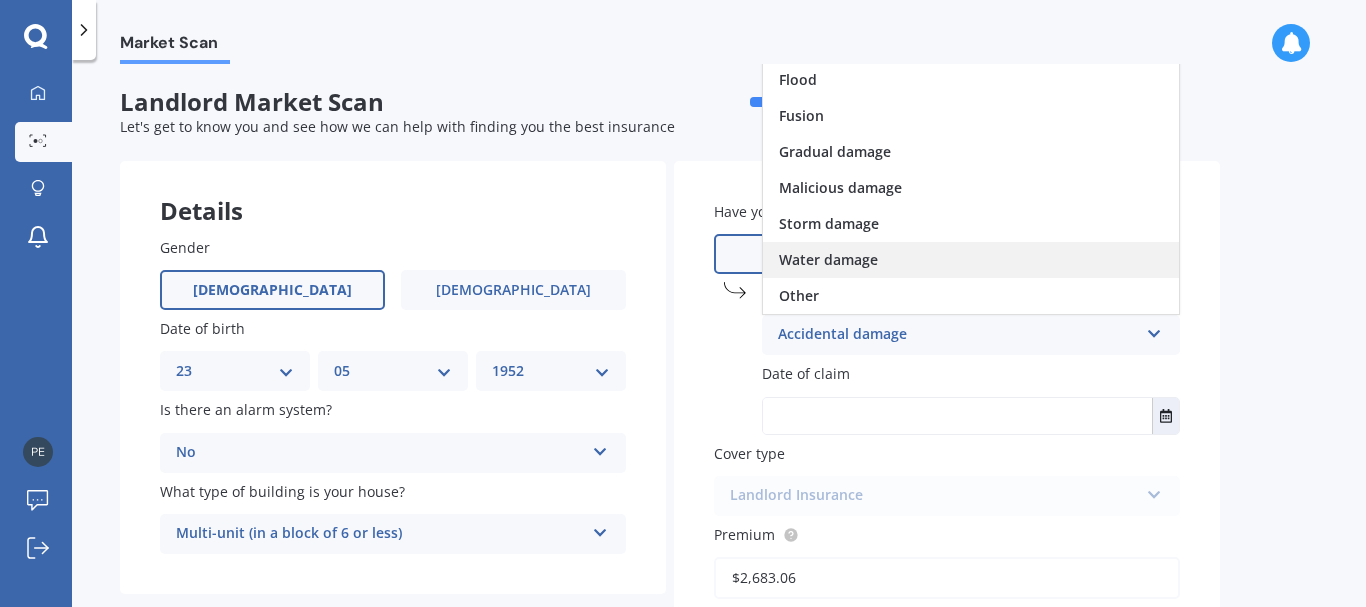 click on "Water damage" at bounding box center [828, 259] 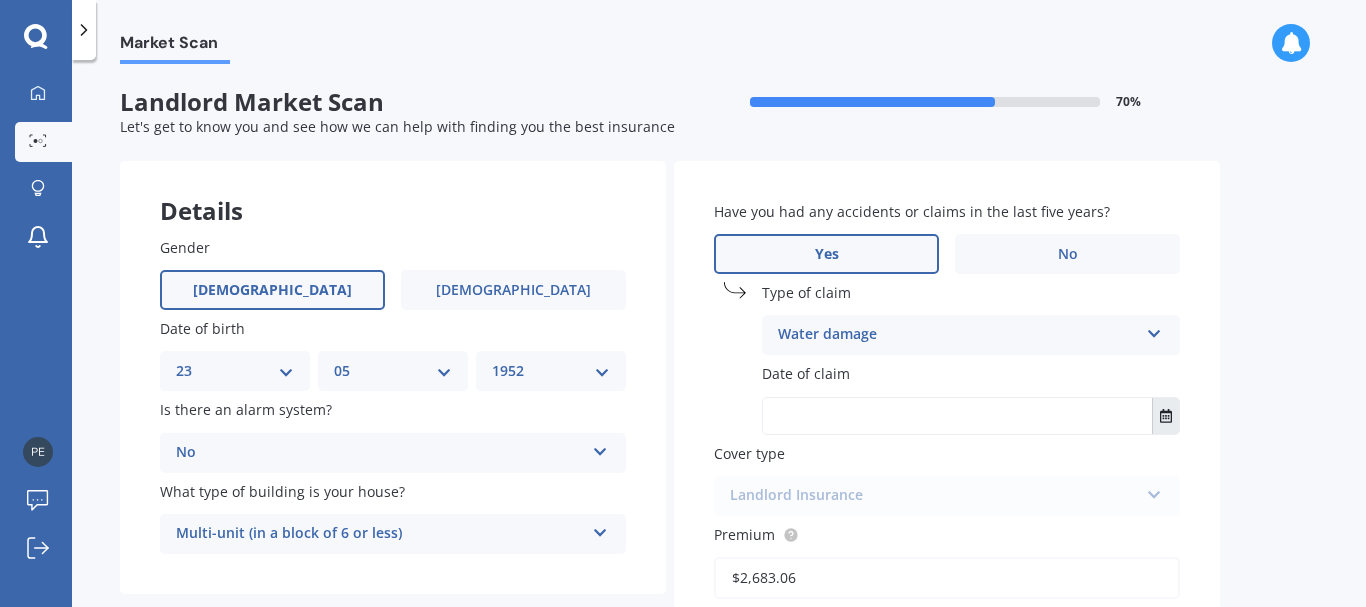 click 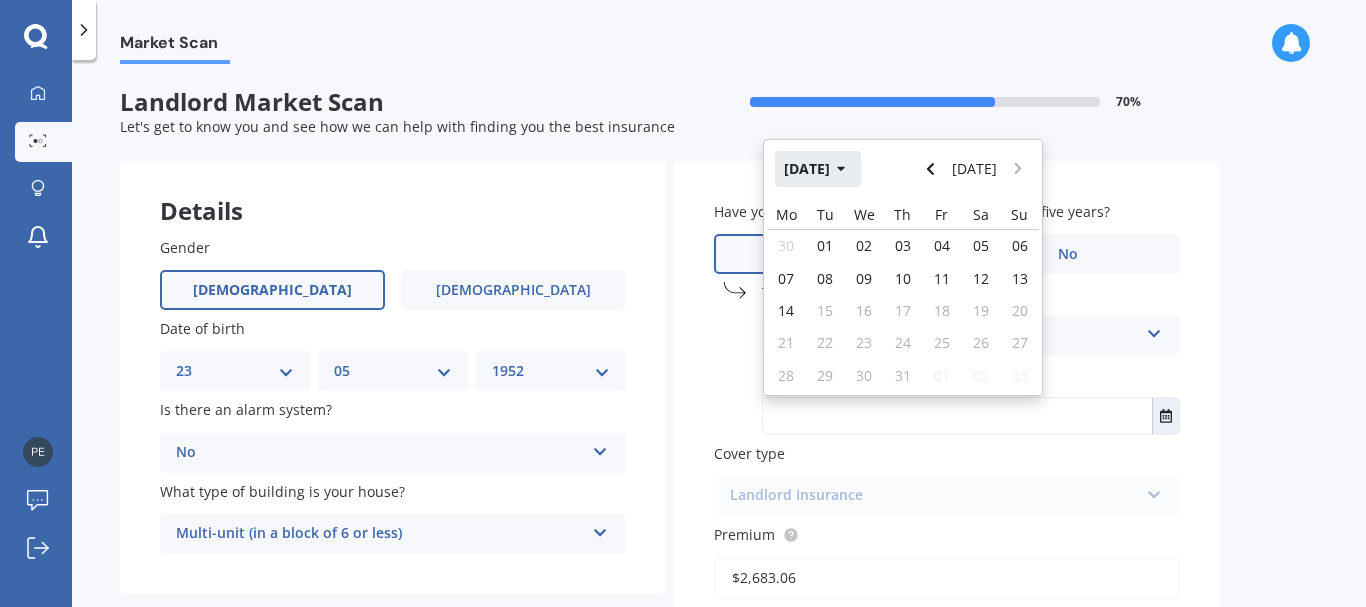 click 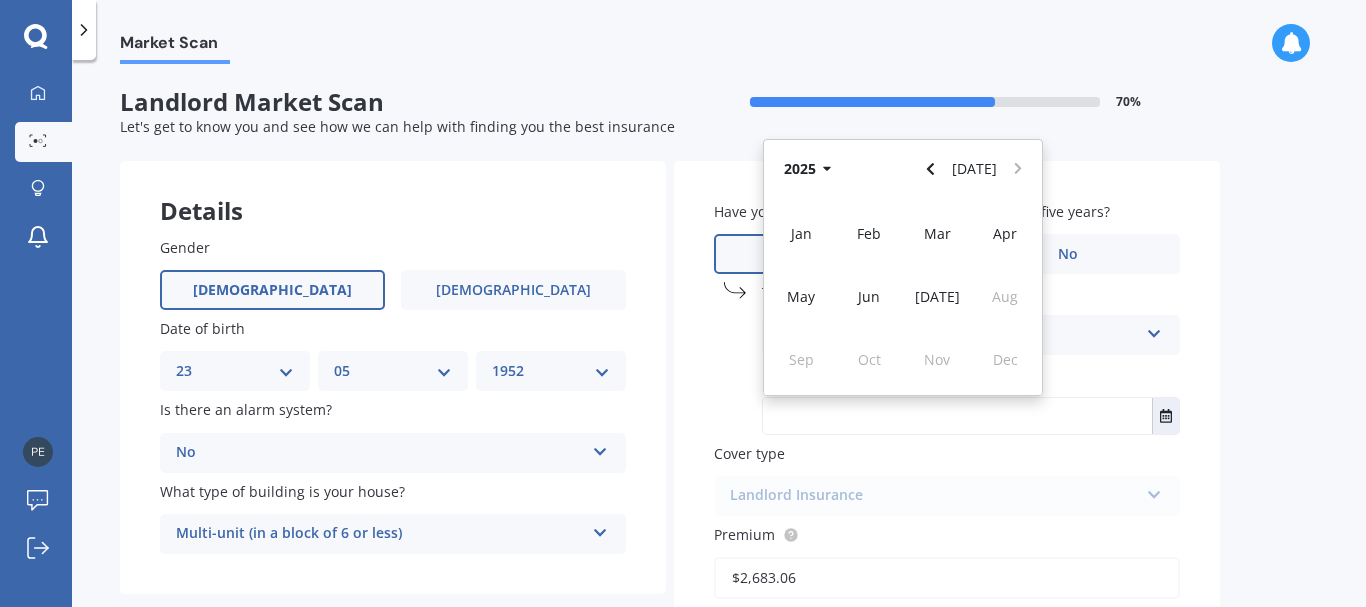 click on "Jan Feb Mar Apr May Jun [DATE] Aug Sep Oct Nov Dec" at bounding box center [903, 297] 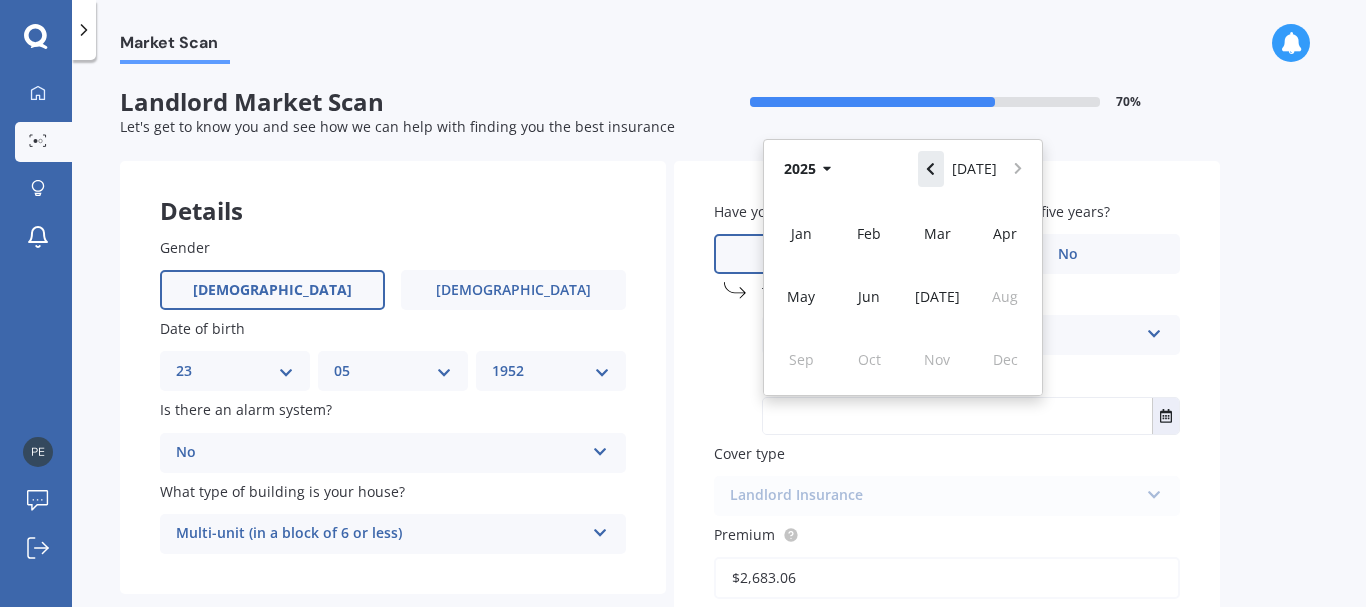 click 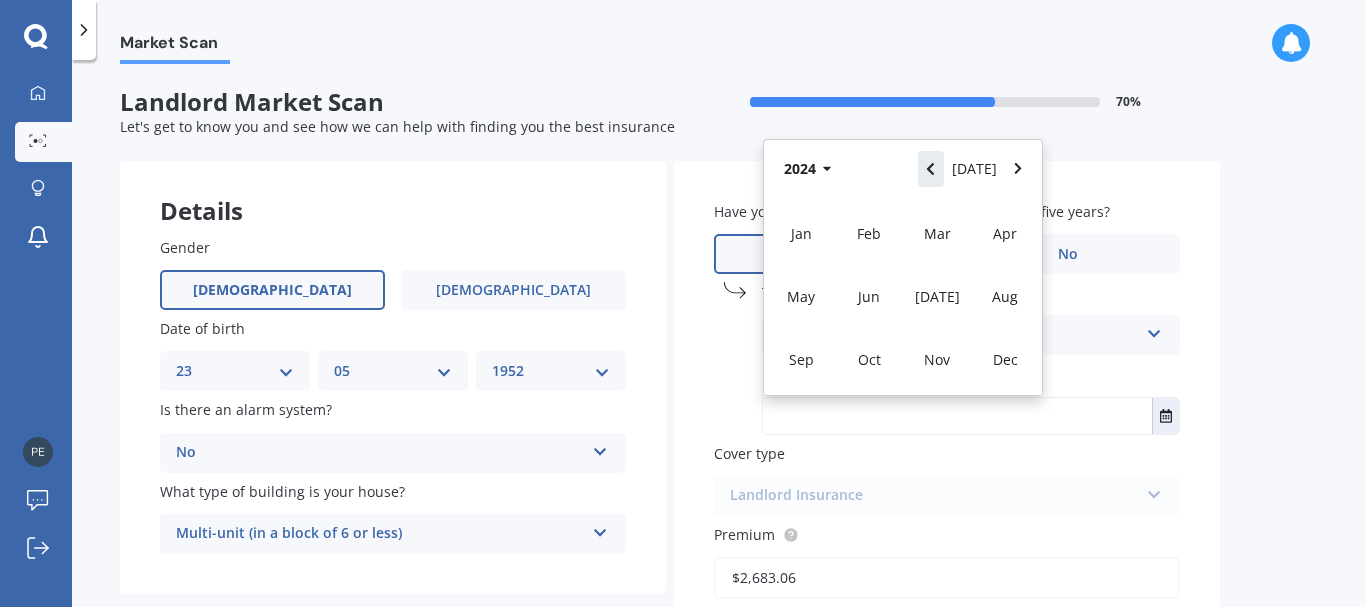 click 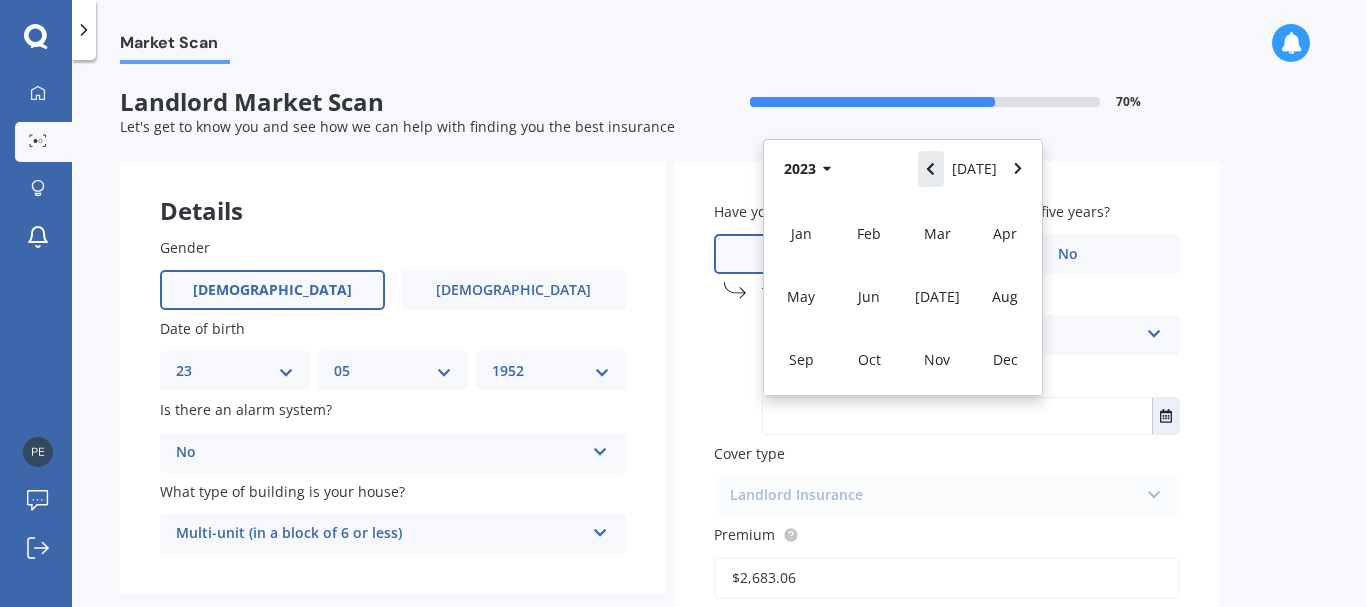 click 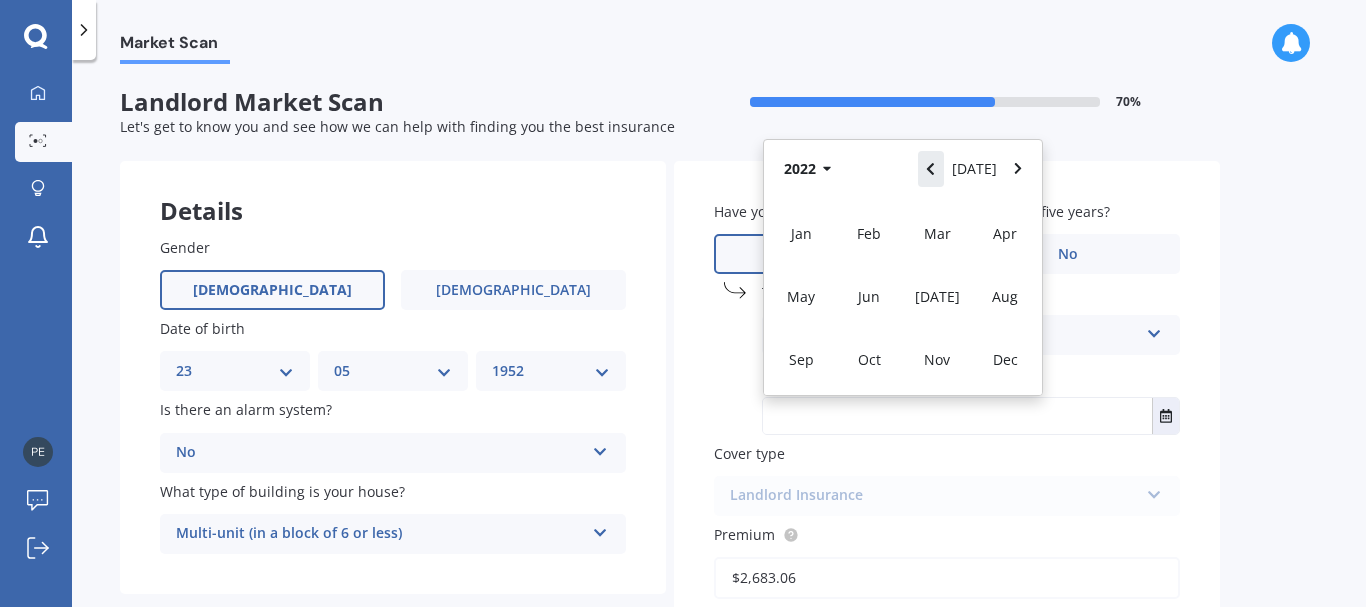 click 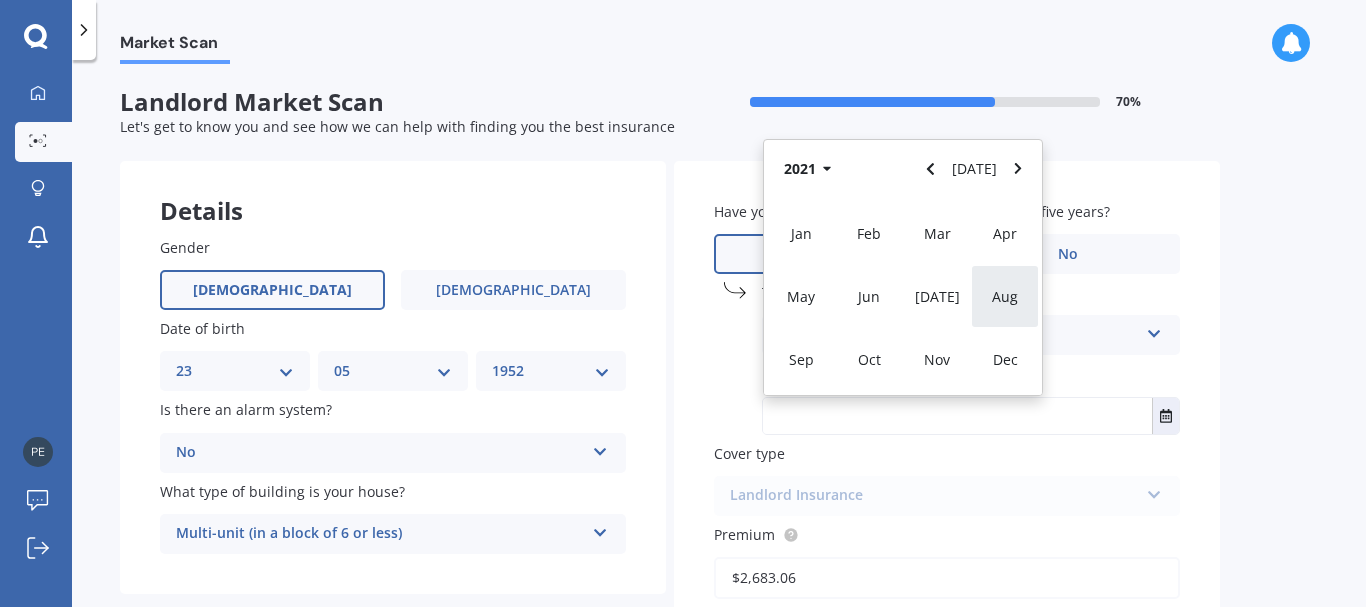 click on "Aug" at bounding box center [1005, 296] 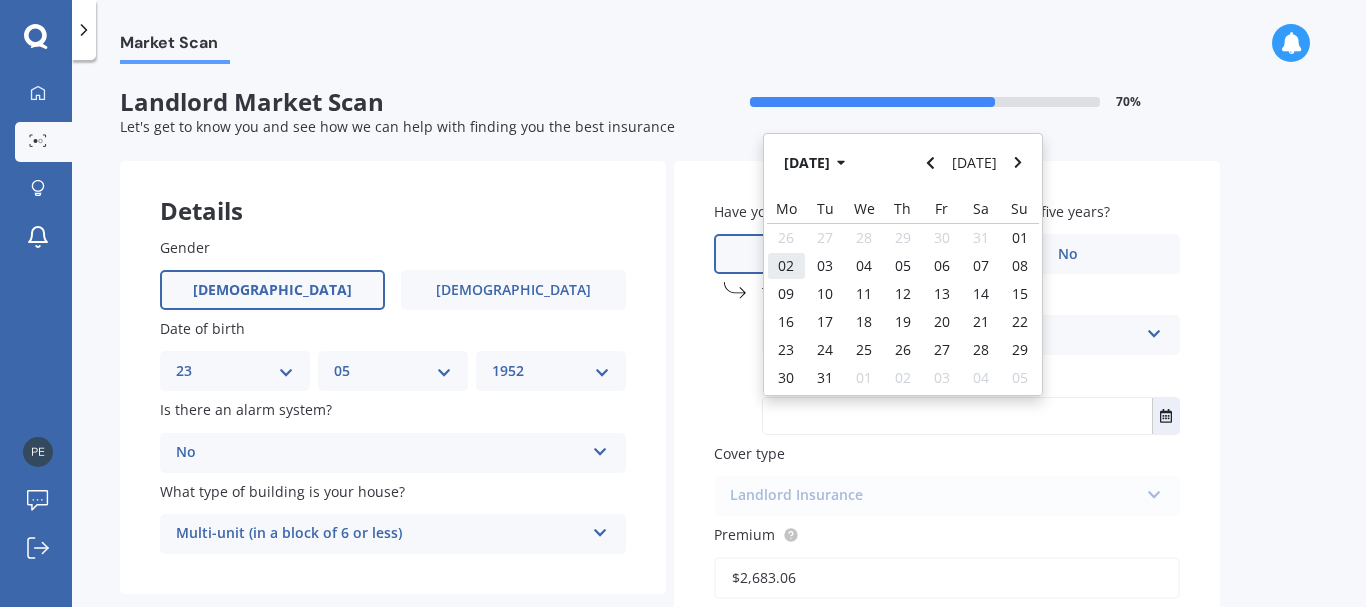 click on "02" at bounding box center (786, 265) 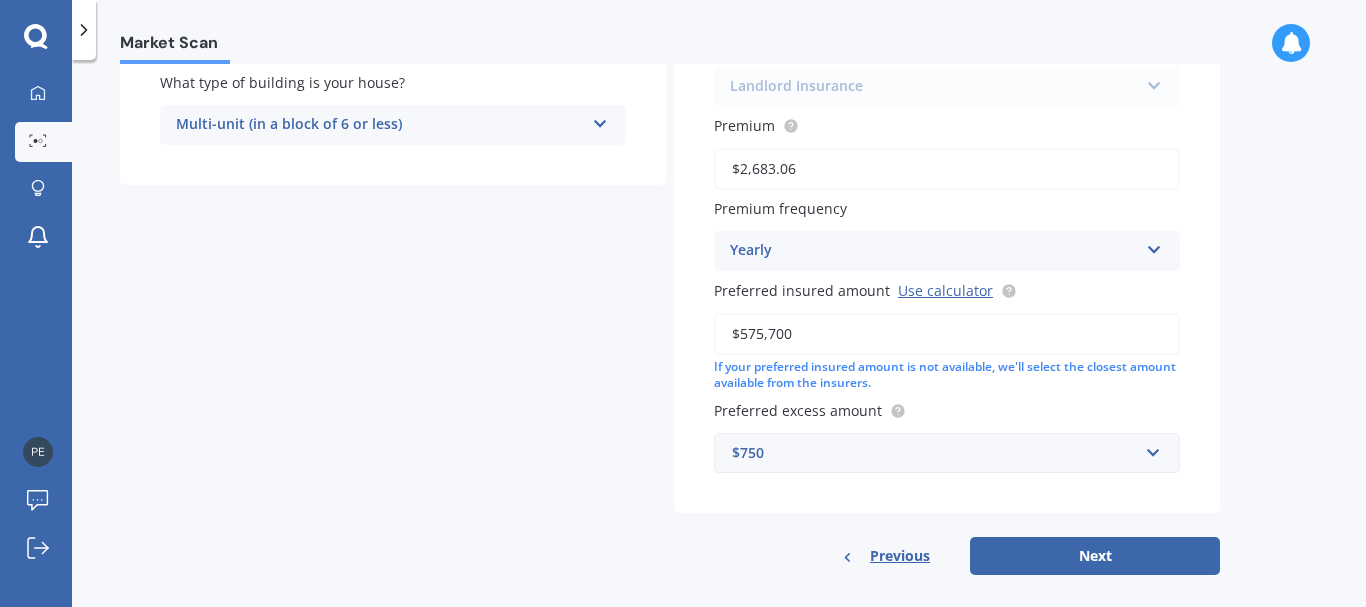 scroll, scrollTop: 428, scrollLeft: 0, axis: vertical 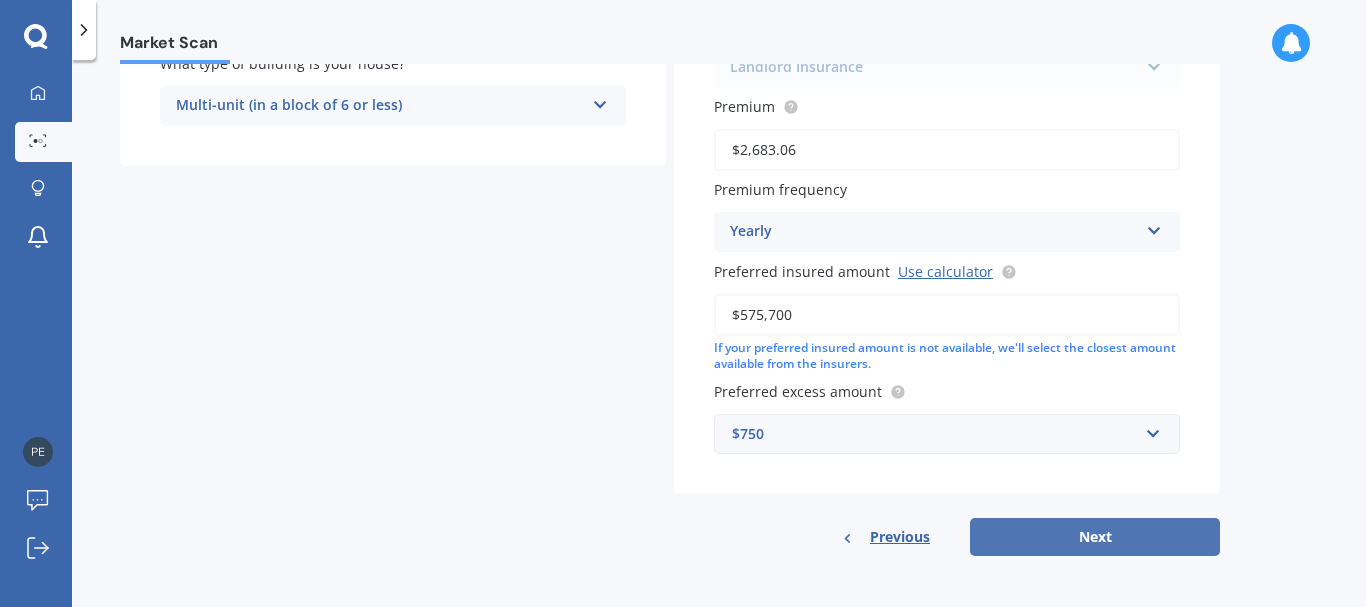 click on "Next" at bounding box center (1095, 537) 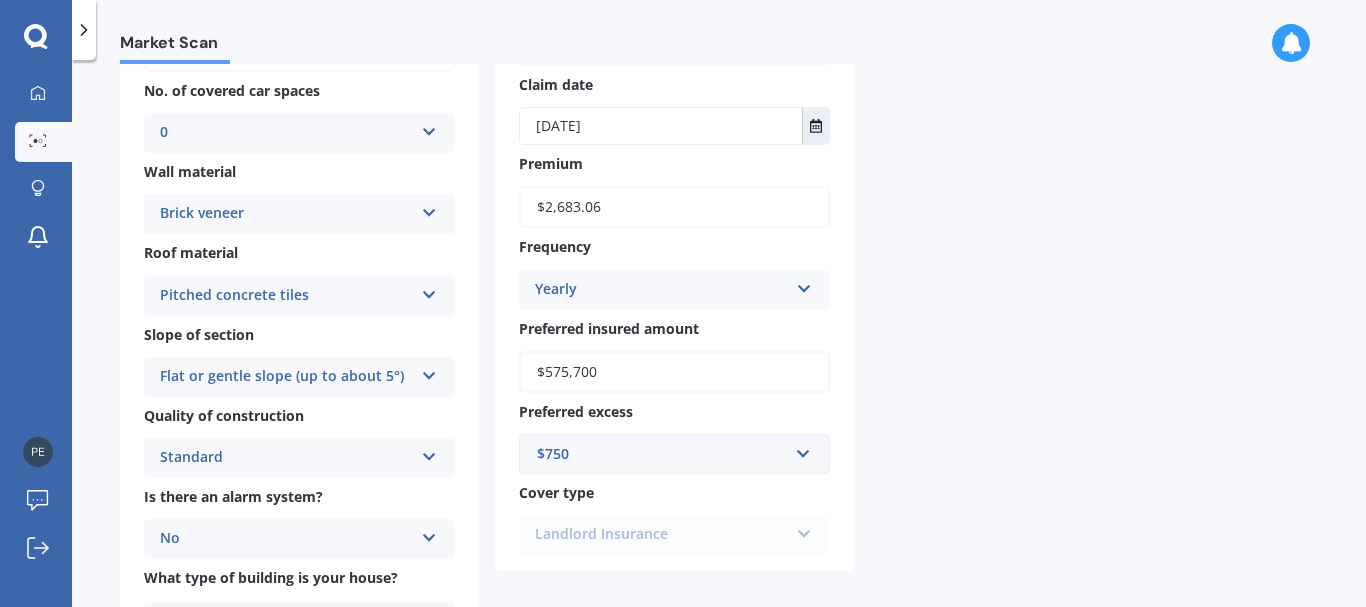 scroll, scrollTop: 0, scrollLeft: 0, axis: both 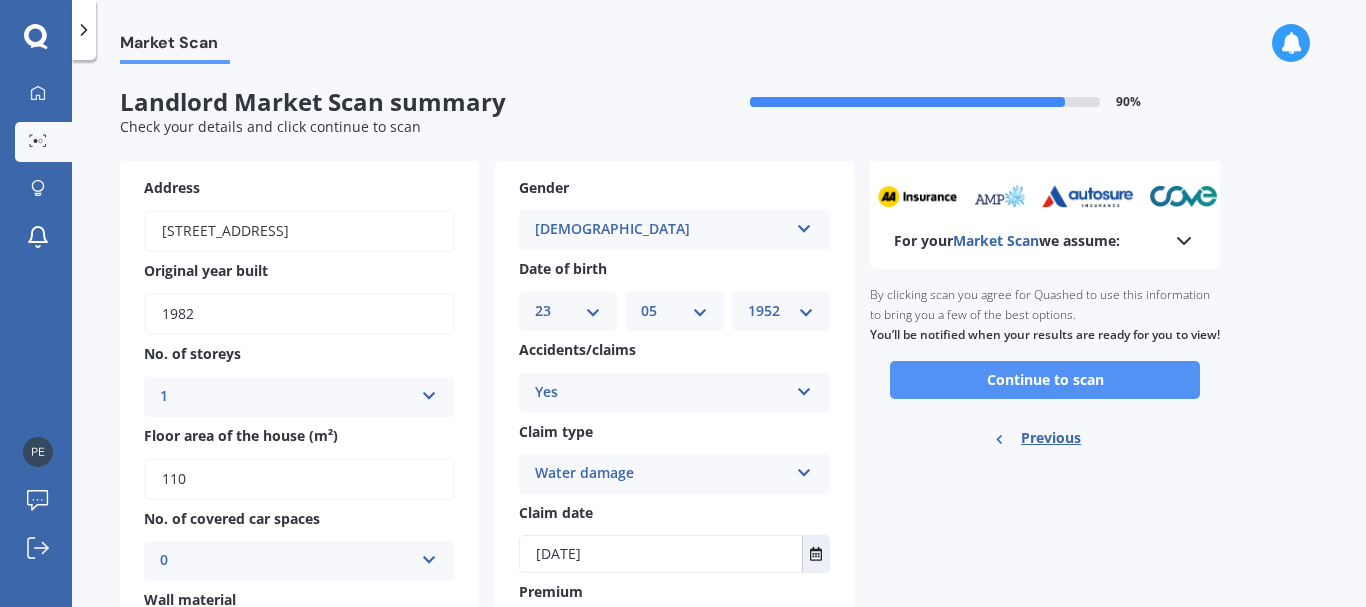 click on "Continue to scan" at bounding box center (1045, 380) 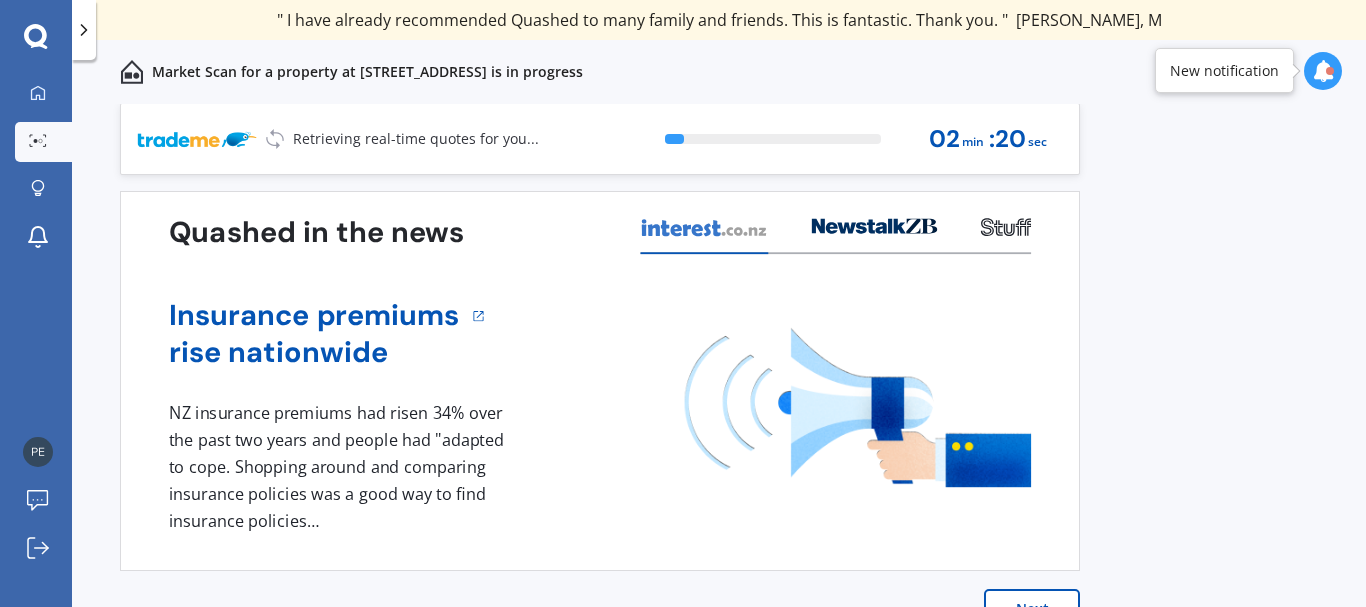 scroll, scrollTop: 0, scrollLeft: 0, axis: both 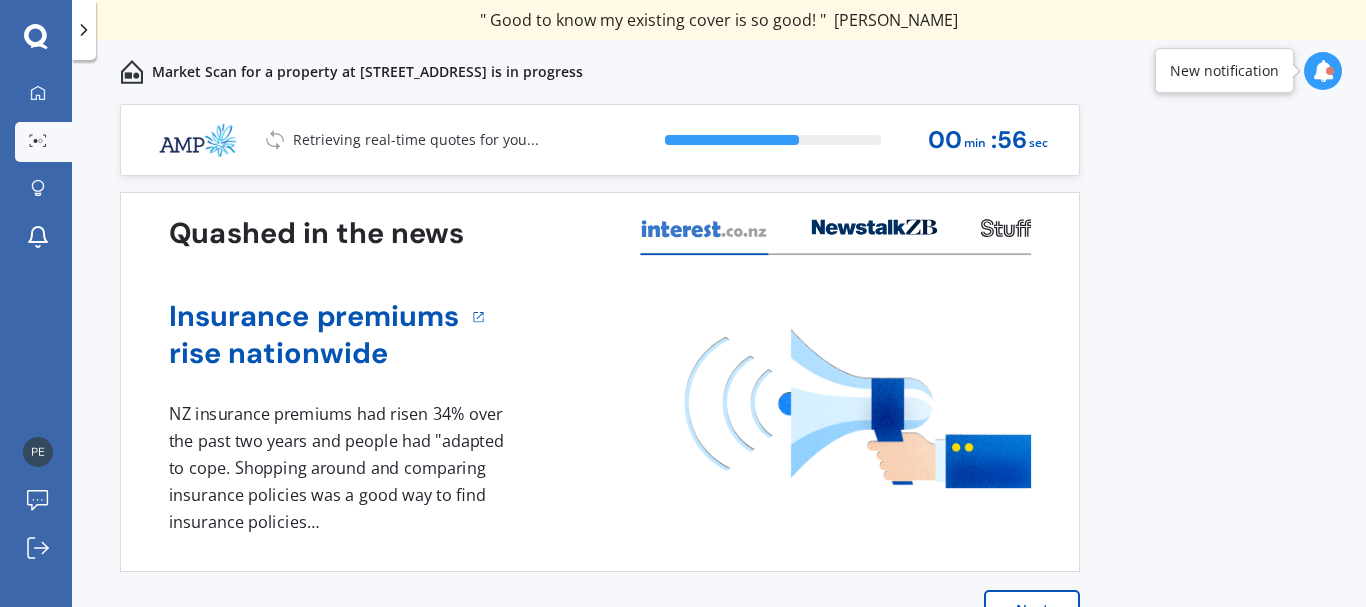 drag, startPoint x: 1359, startPoint y: 106, endPoint x: 1035, endPoint y: 55, distance: 327.98932 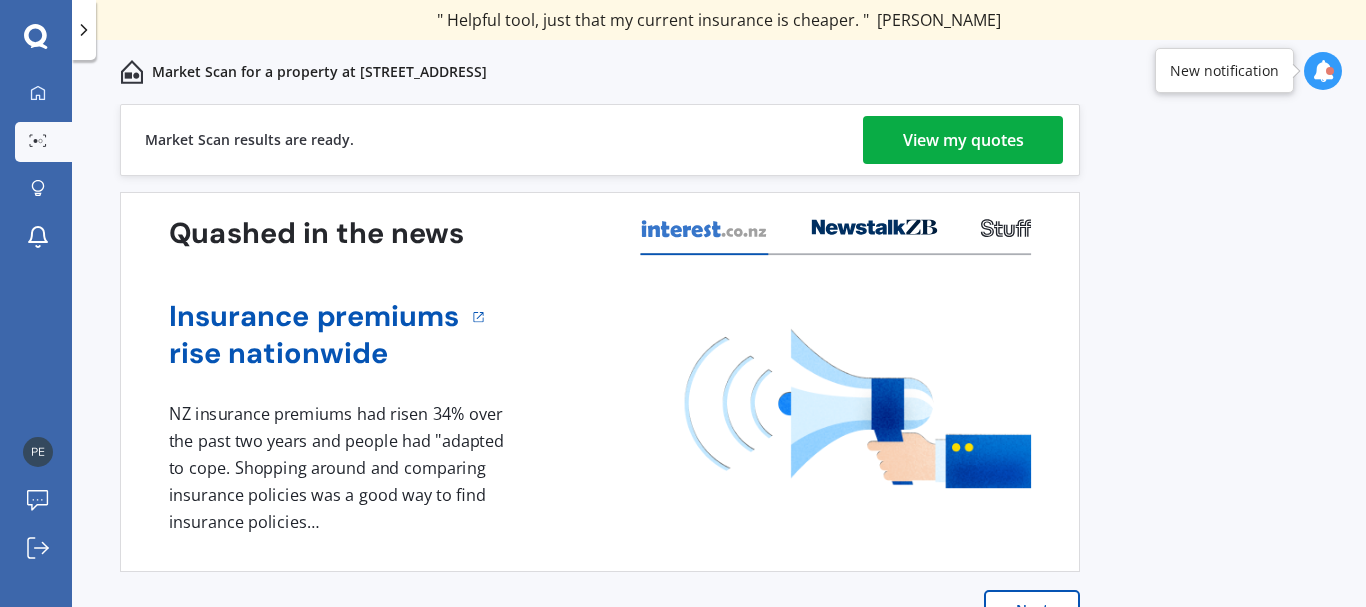 click on "View my quotes" at bounding box center [963, 140] 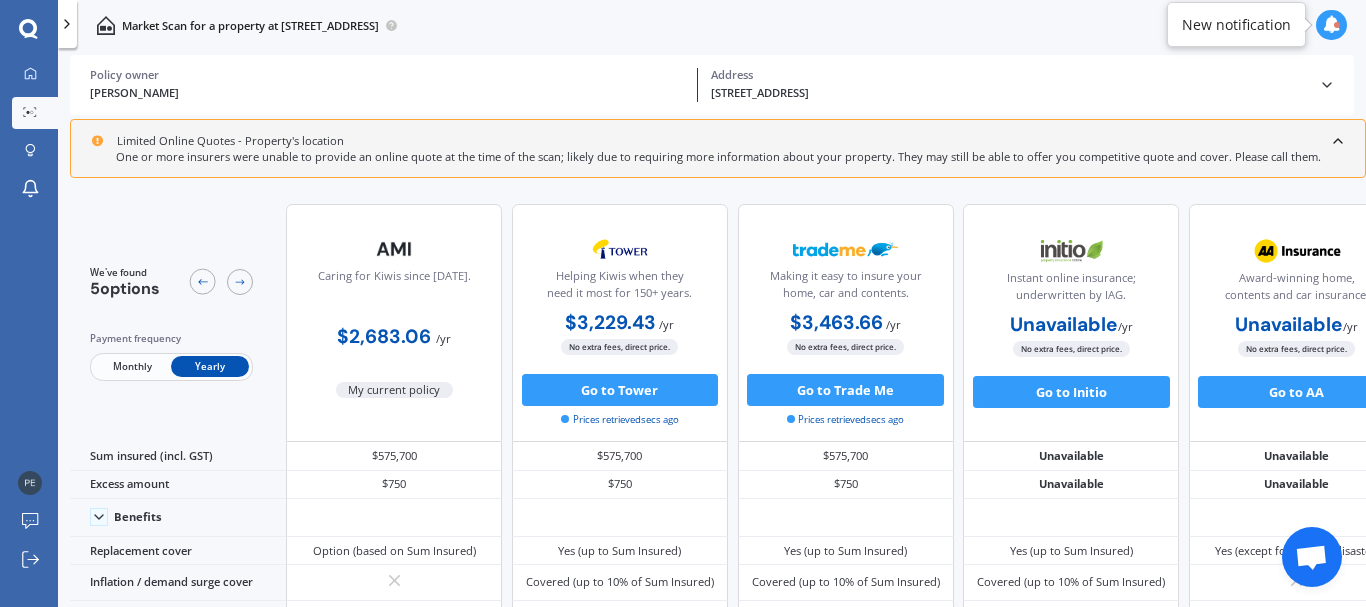 click 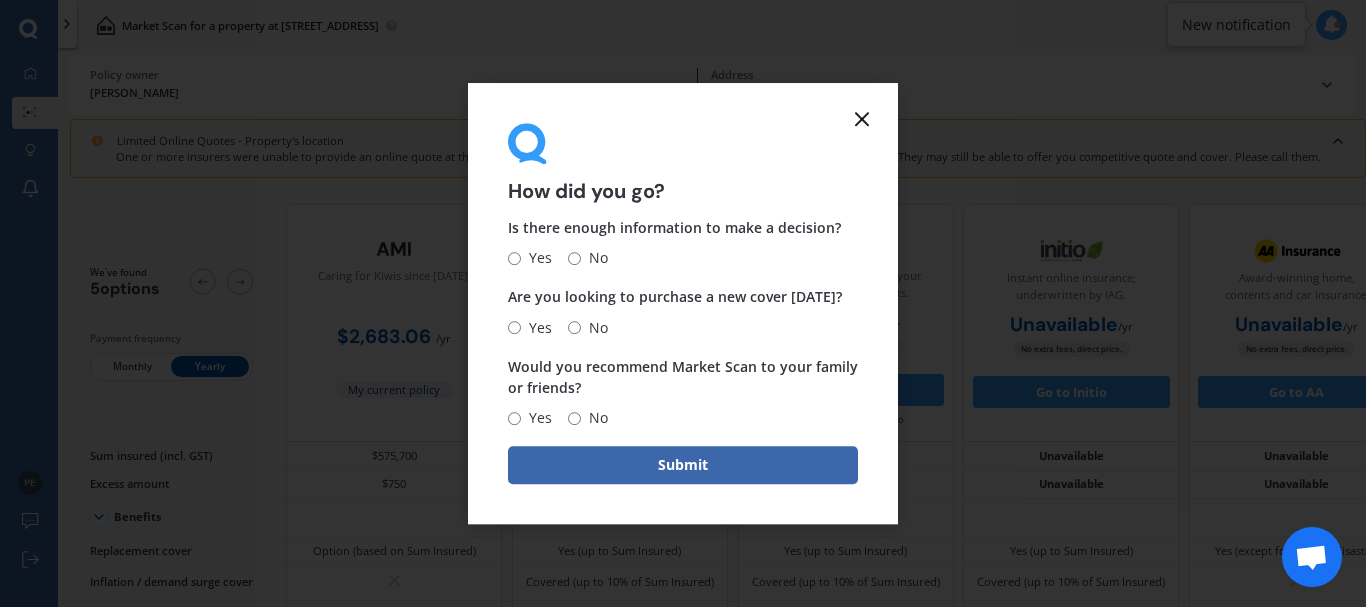 click 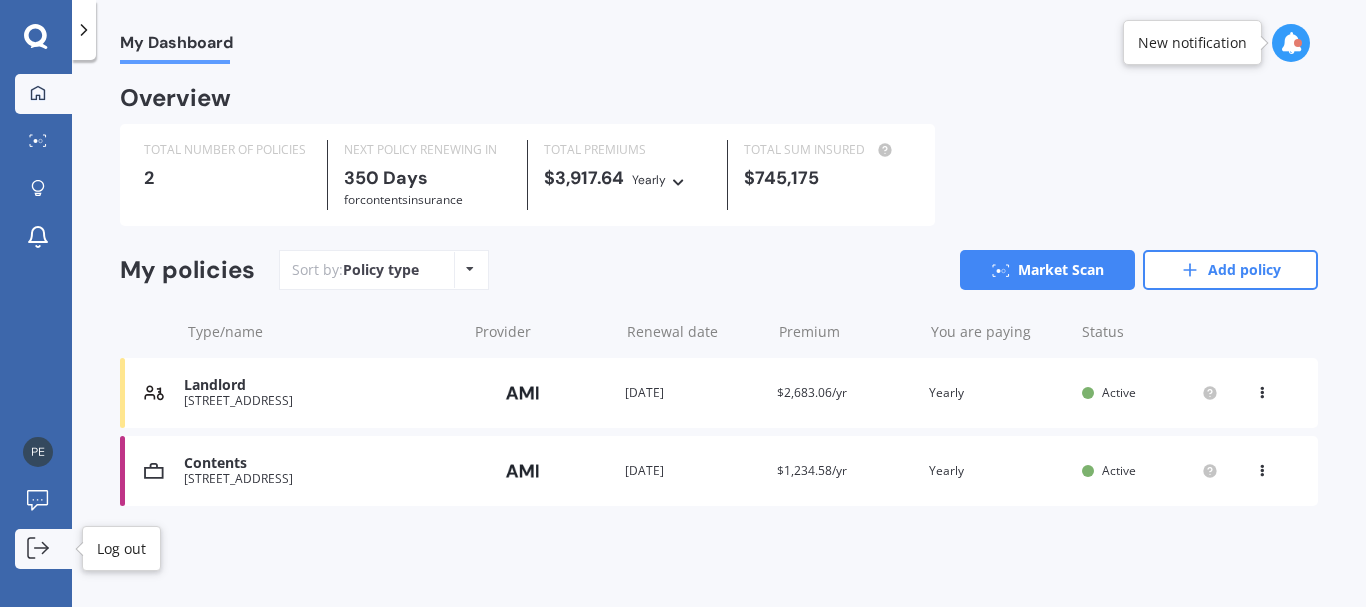 click 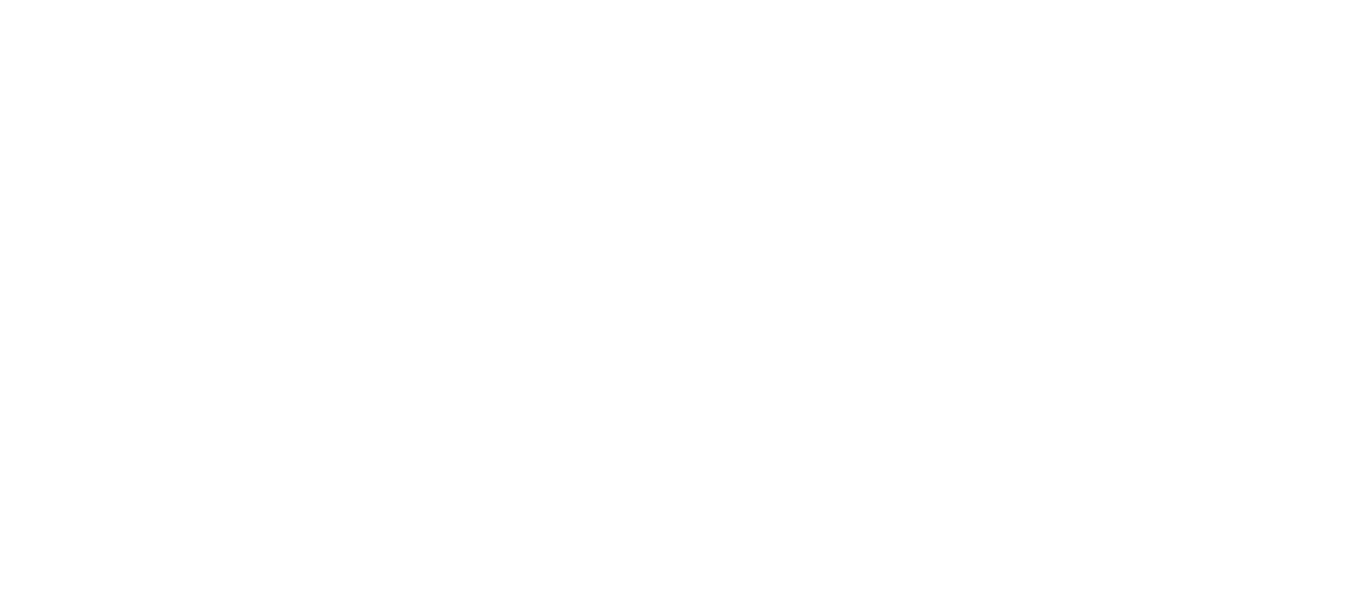 scroll, scrollTop: 0, scrollLeft: 0, axis: both 